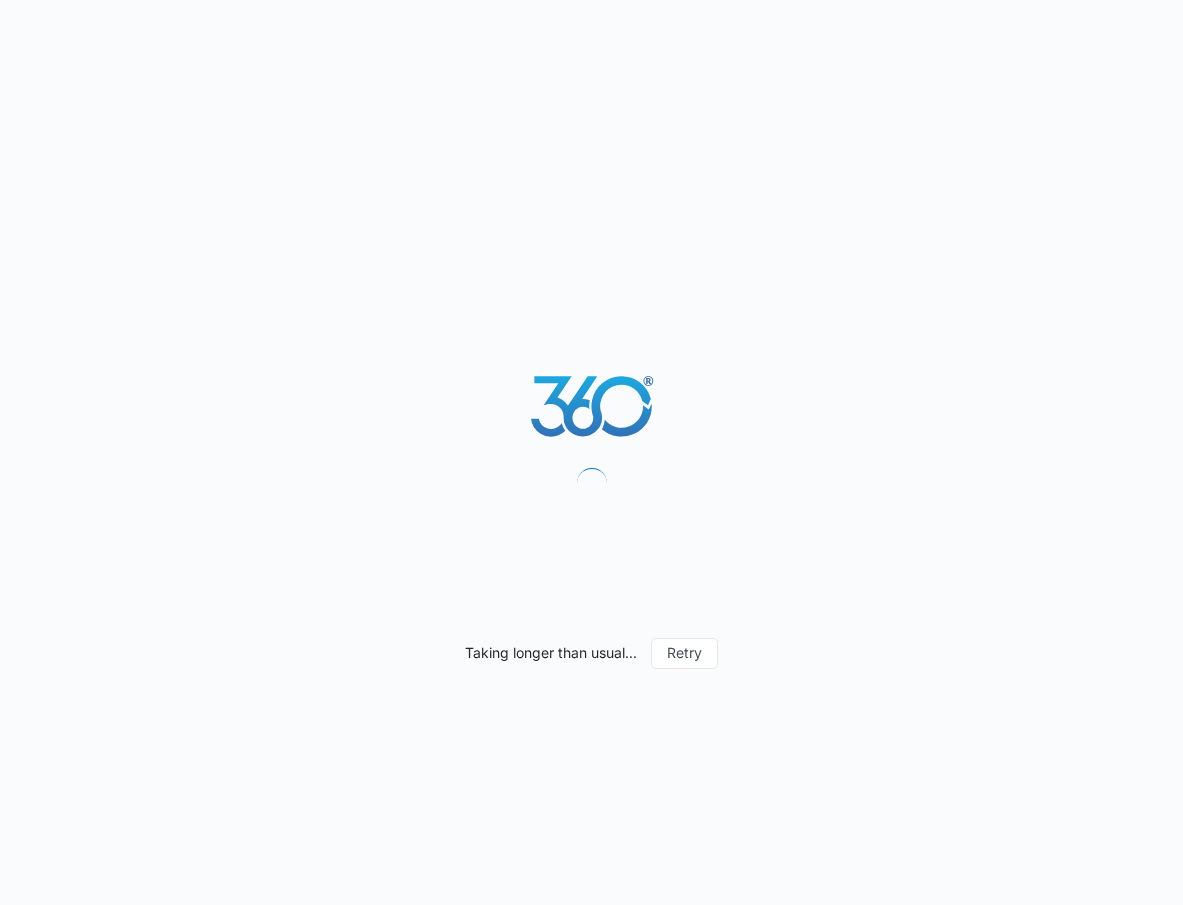 scroll, scrollTop: 0, scrollLeft: 0, axis: both 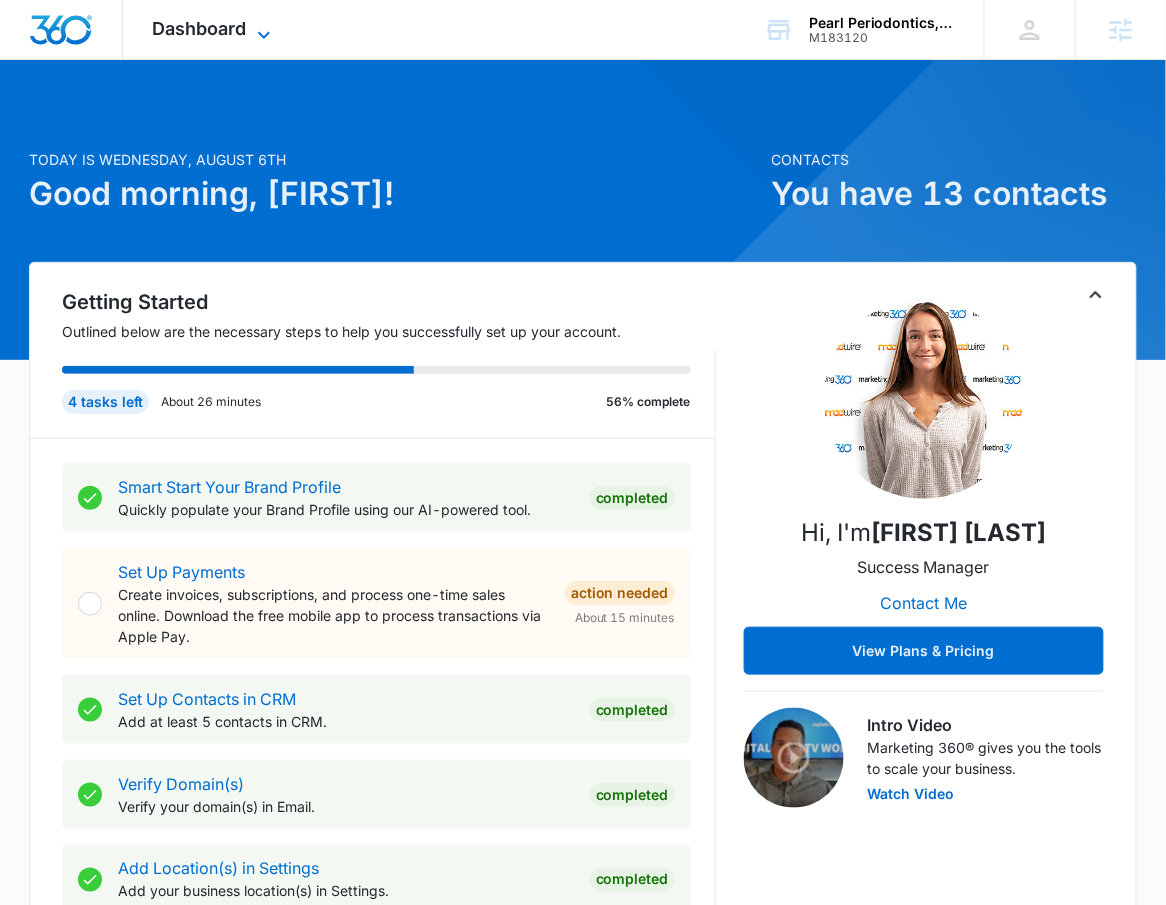 click on "Dashboard" at bounding box center [200, 28] 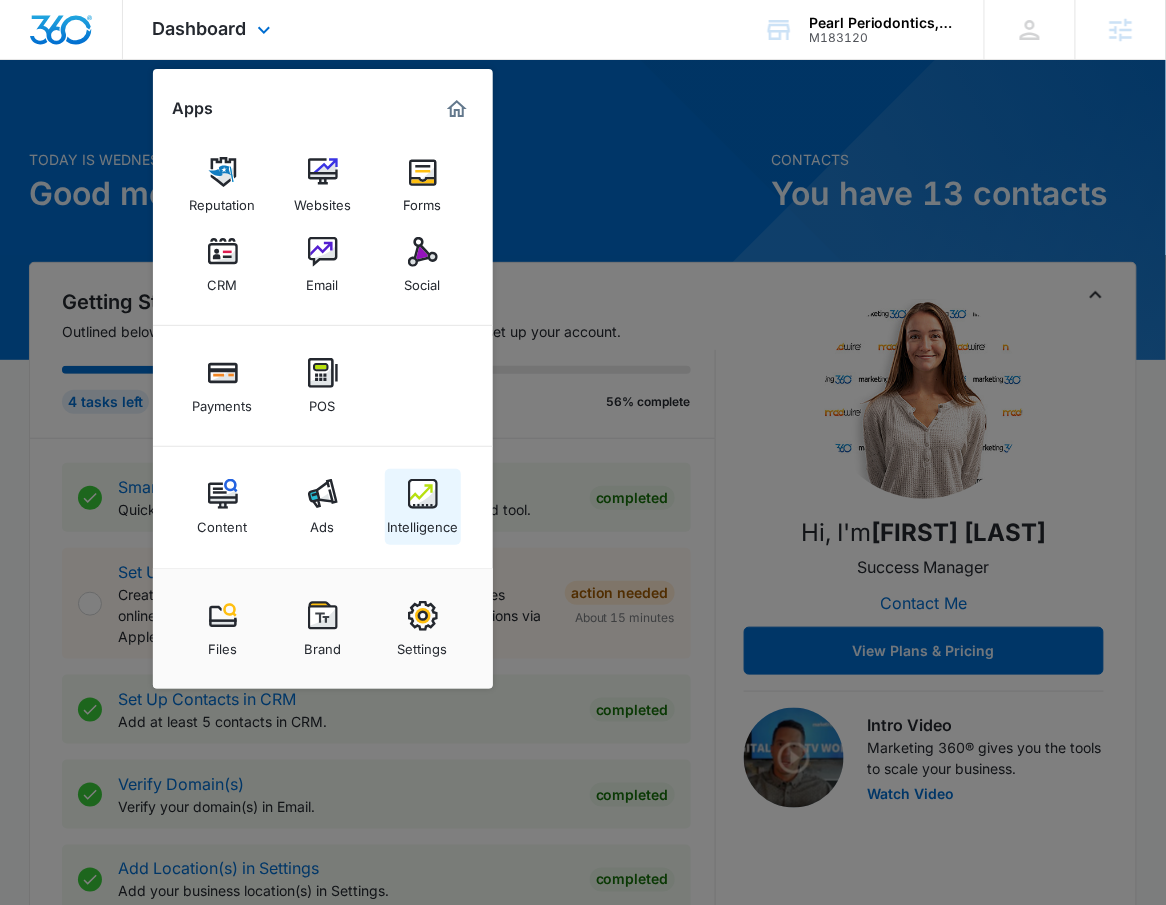 click at bounding box center [423, 494] 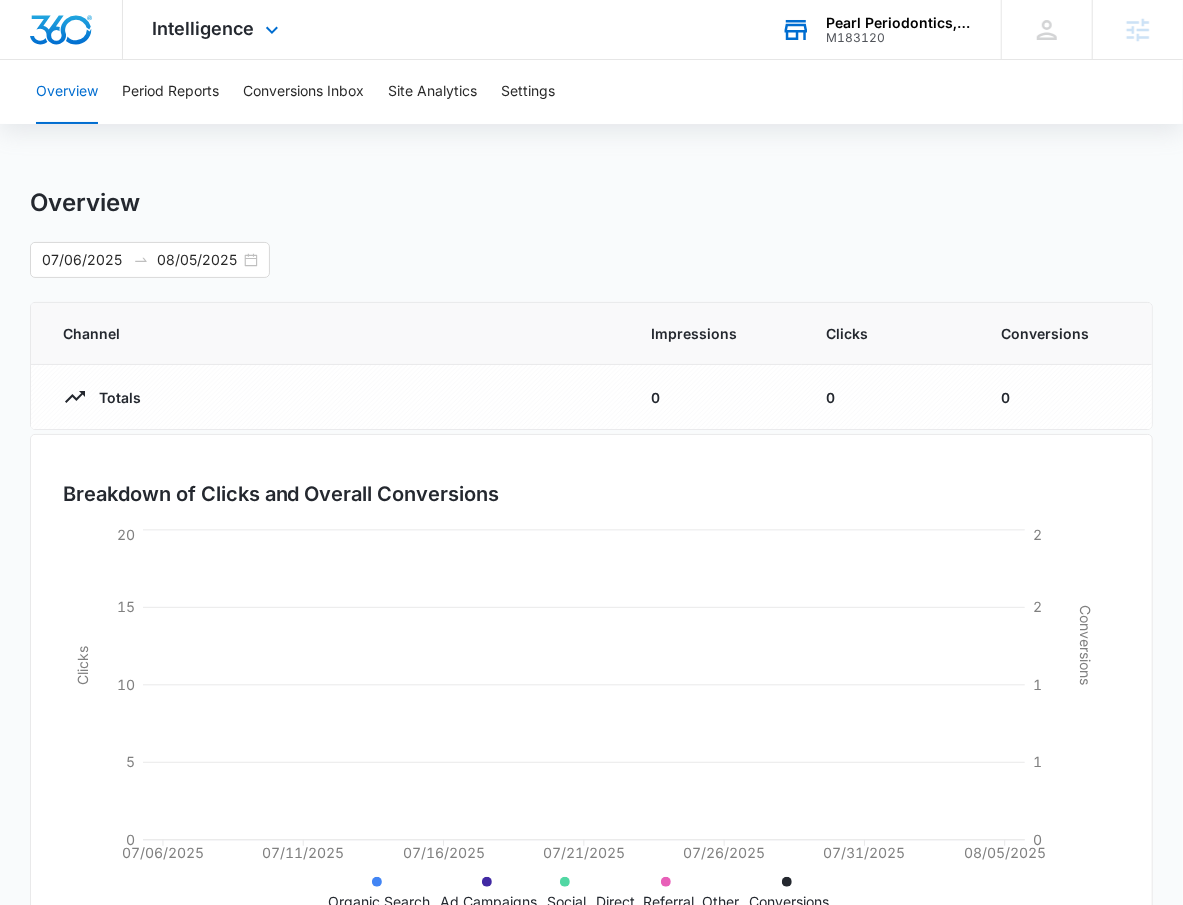 click on "M183120" at bounding box center (899, 38) 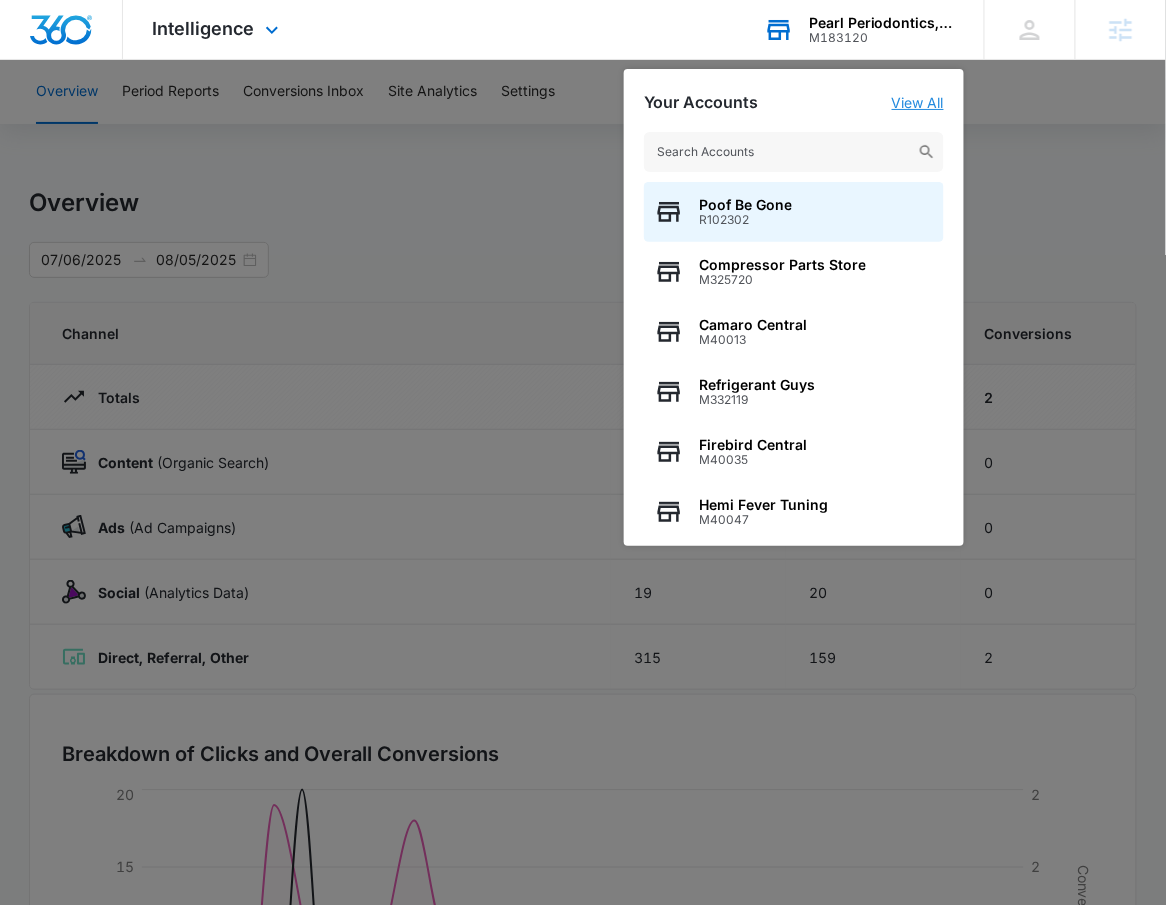 click on "View All" at bounding box center [918, 102] 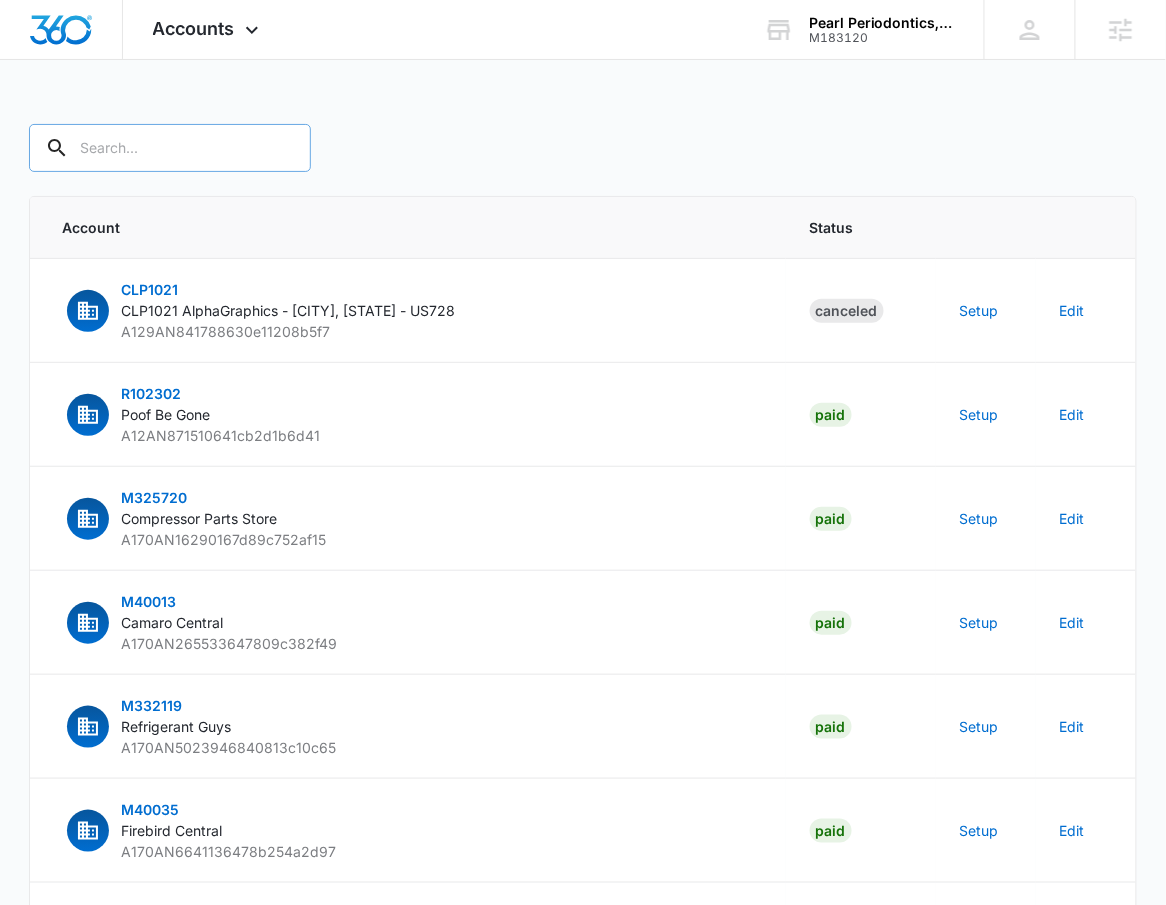 click at bounding box center (170, 148) 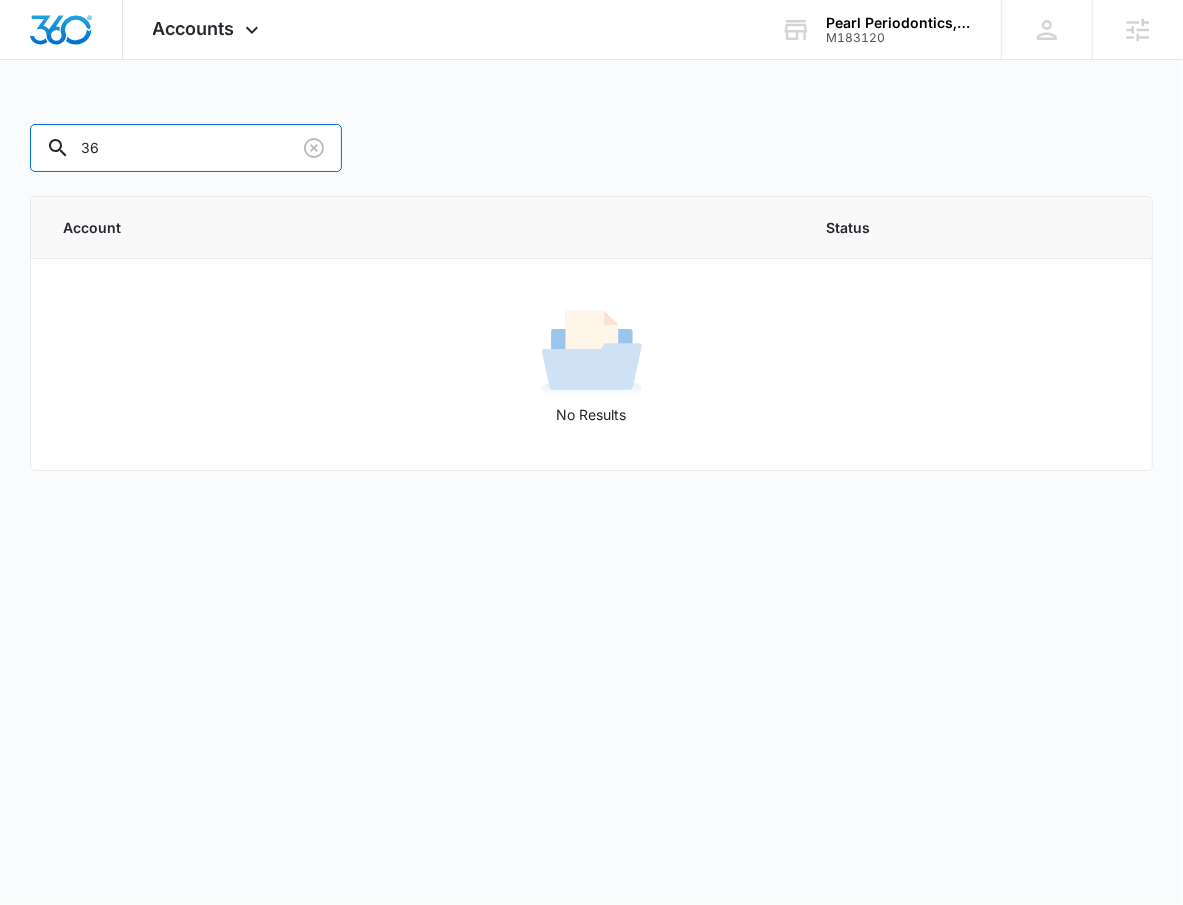 type on "3" 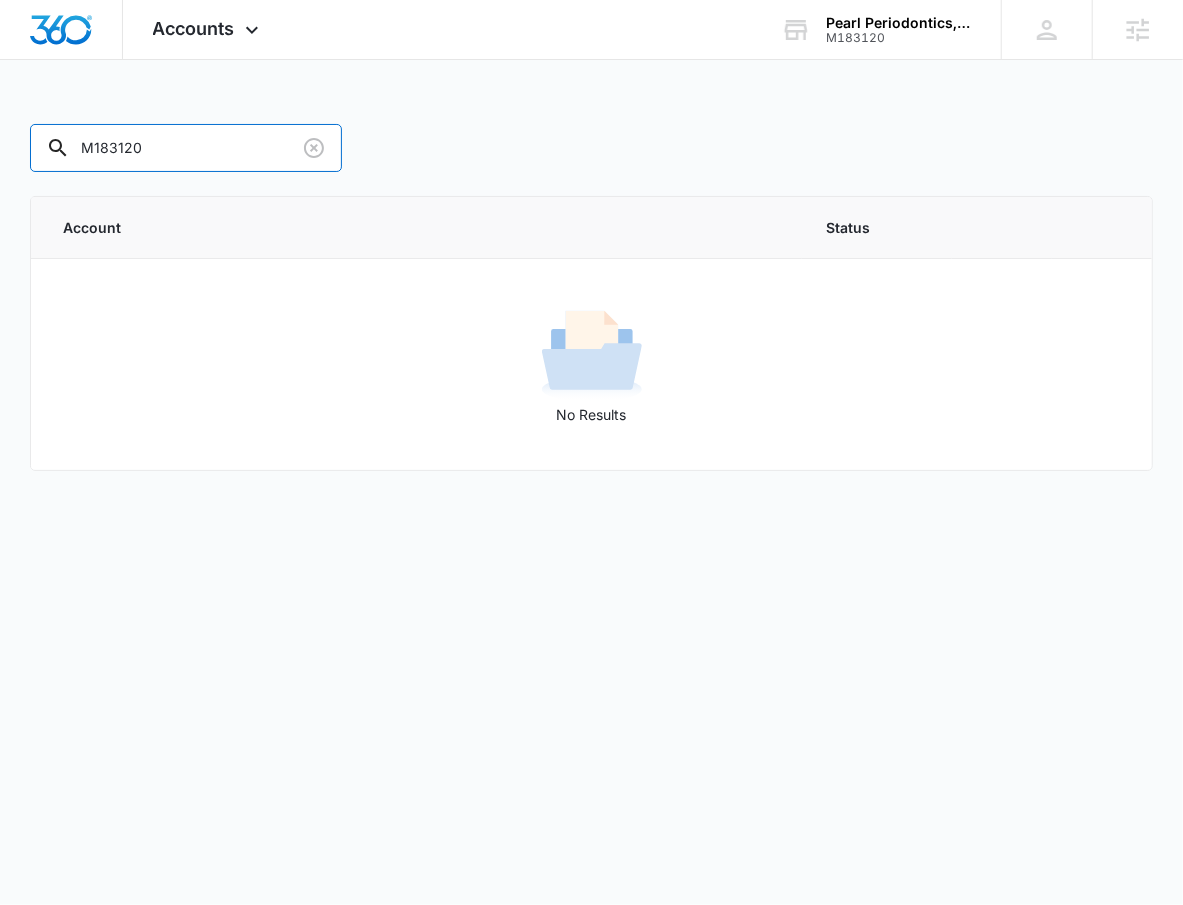 type on "M183120" 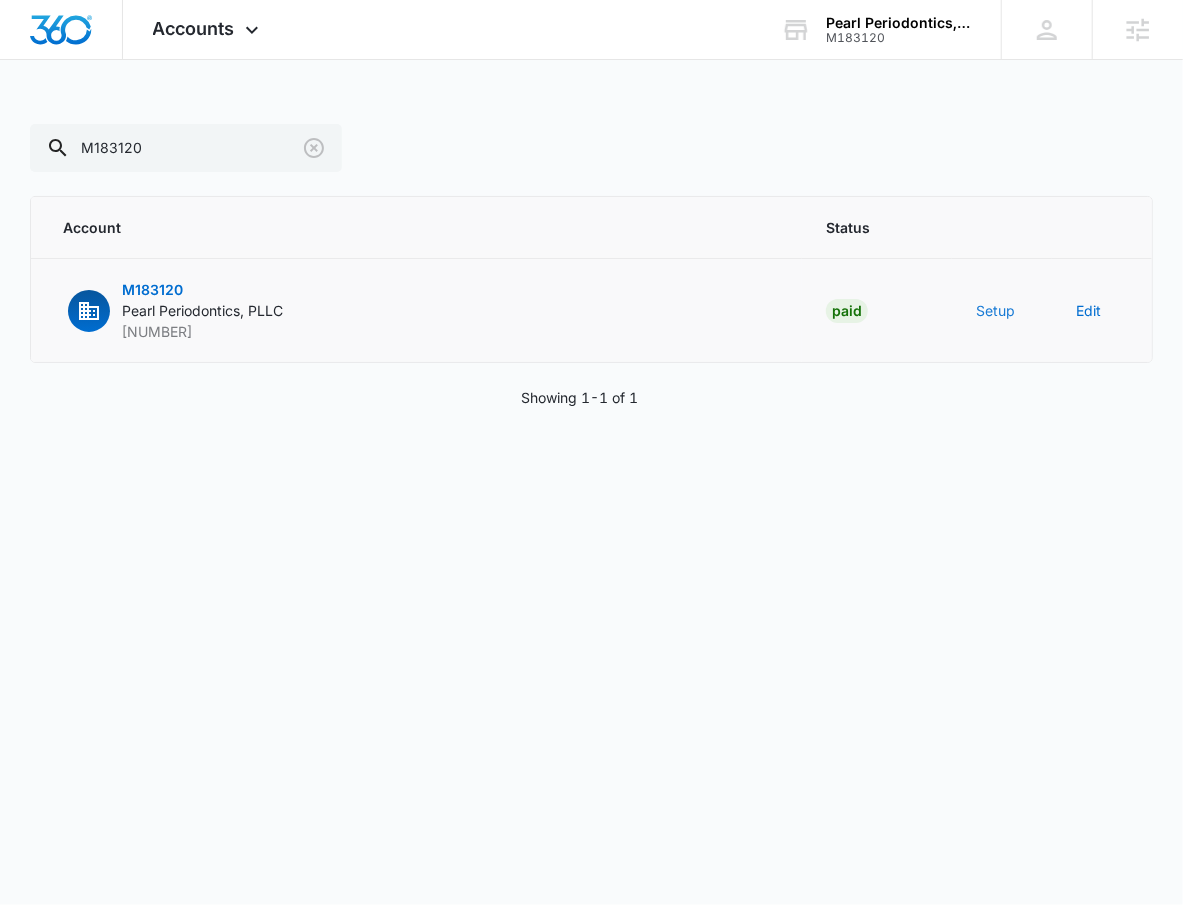click on "Setup" at bounding box center (995, 310) 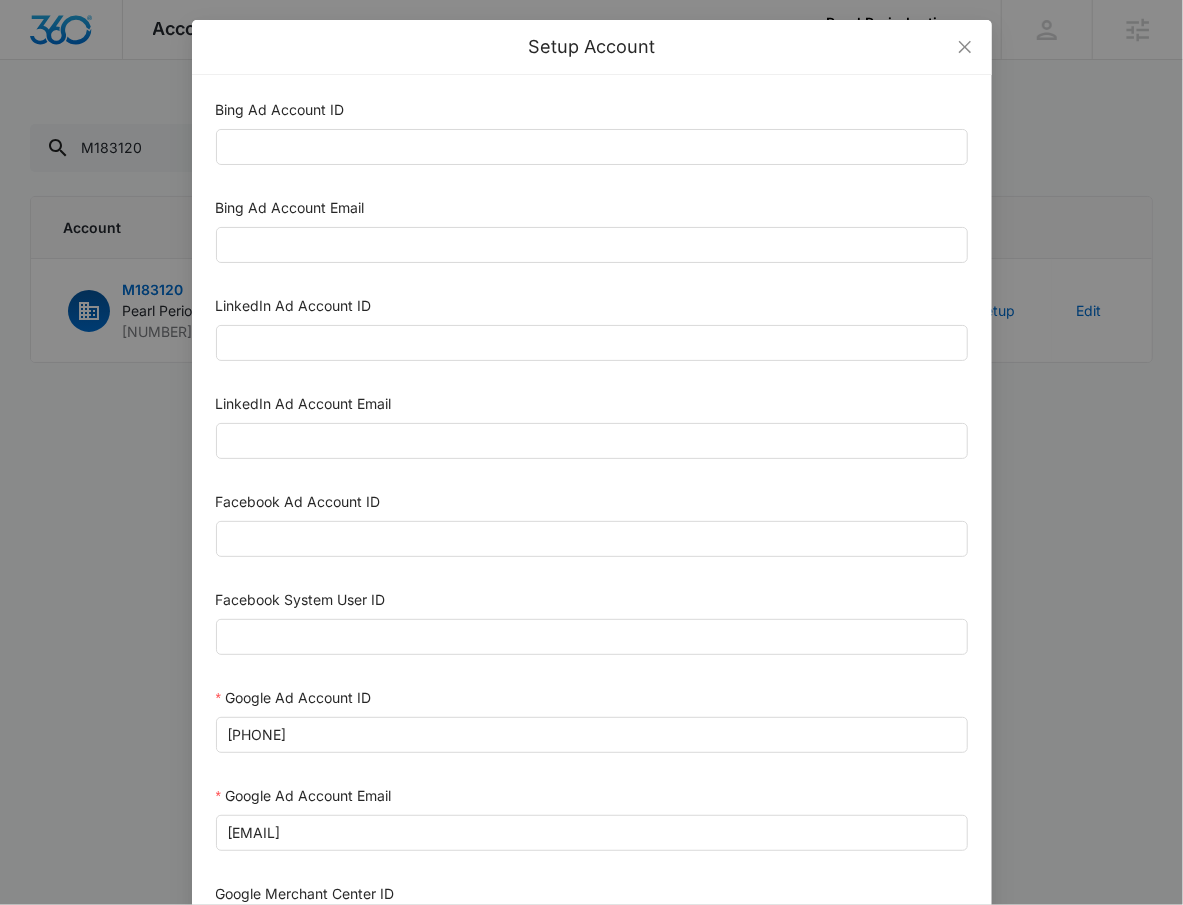 drag, startPoint x: 1117, startPoint y: 396, endPoint x: 1057, endPoint y: 345, distance: 78.74643 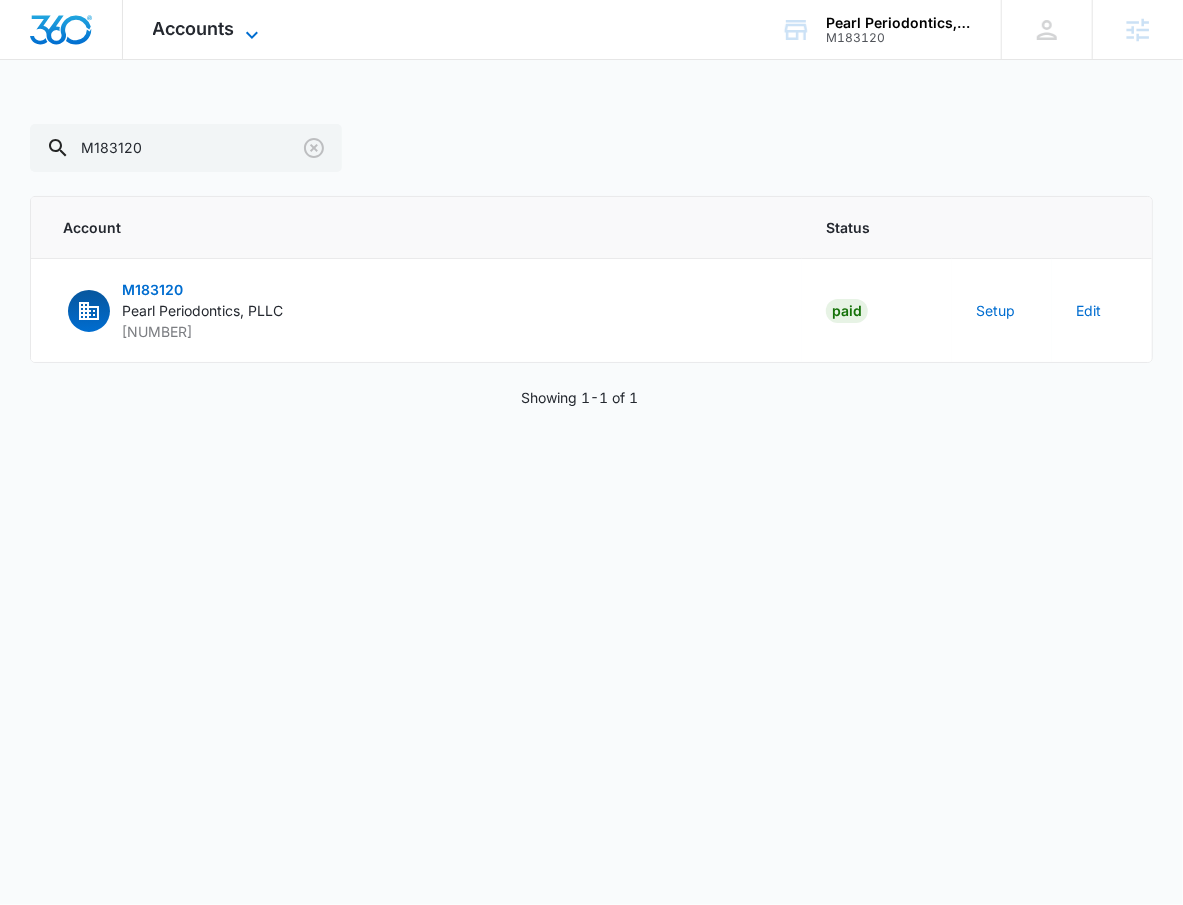 click on "Accounts" at bounding box center (194, 28) 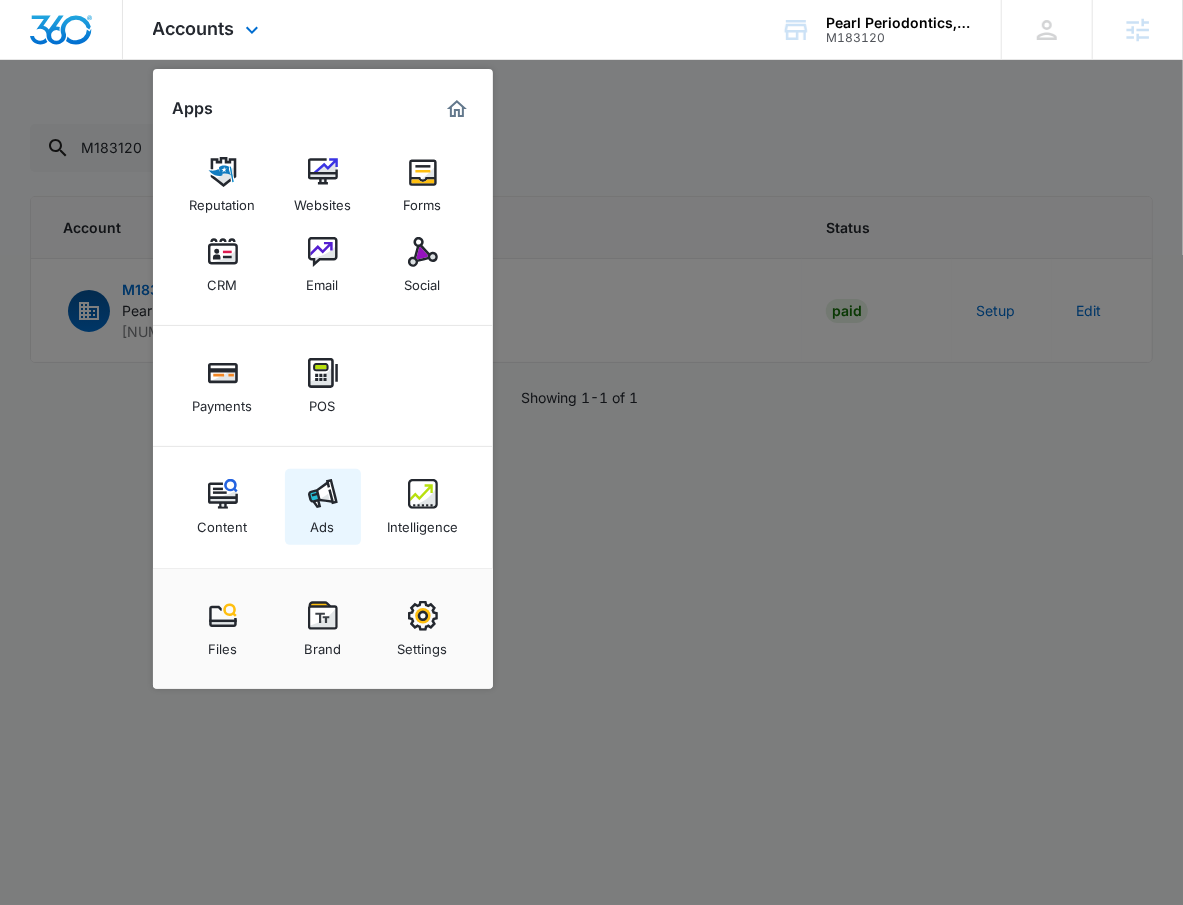 click at bounding box center (323, 494) 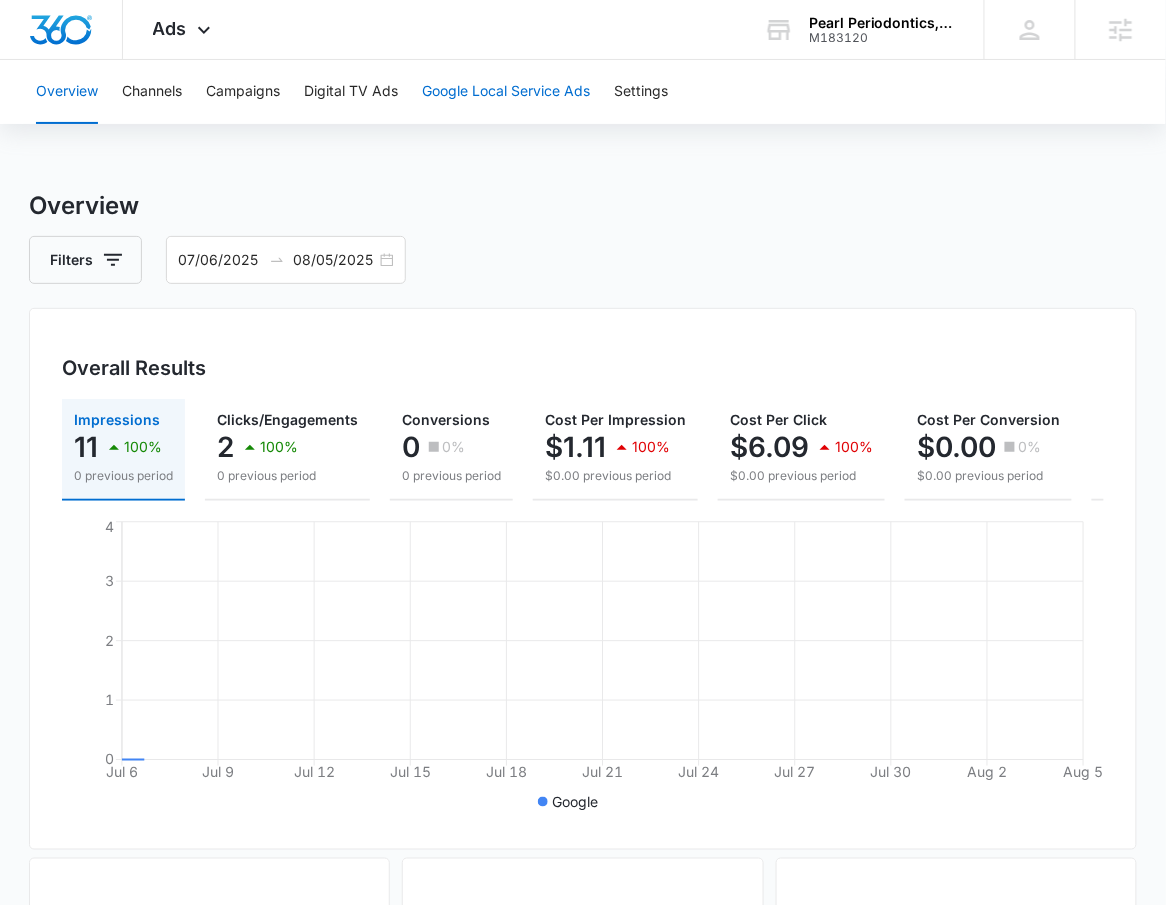 click on "Google Local Service Ads" at bounding box center [506, 92] 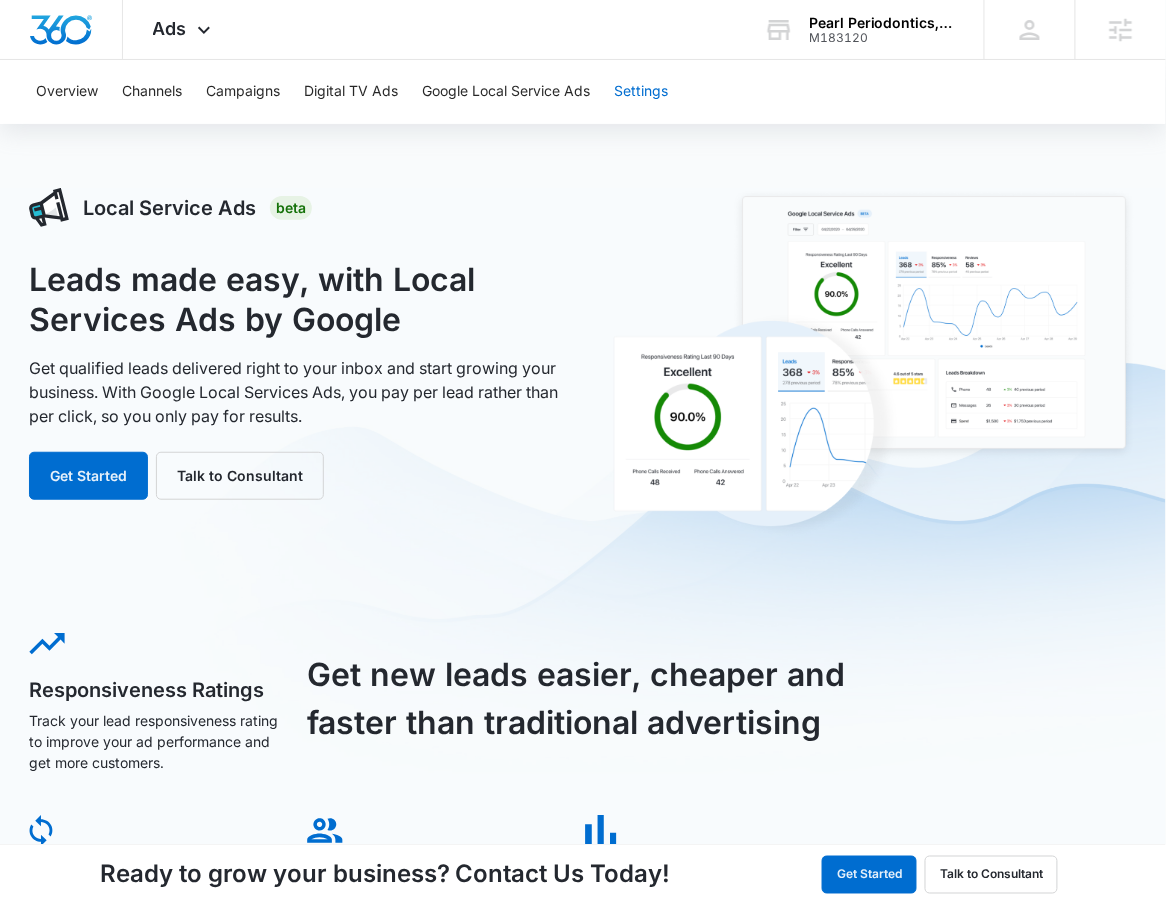 click on "Settings" at bounding box center (641, 92) 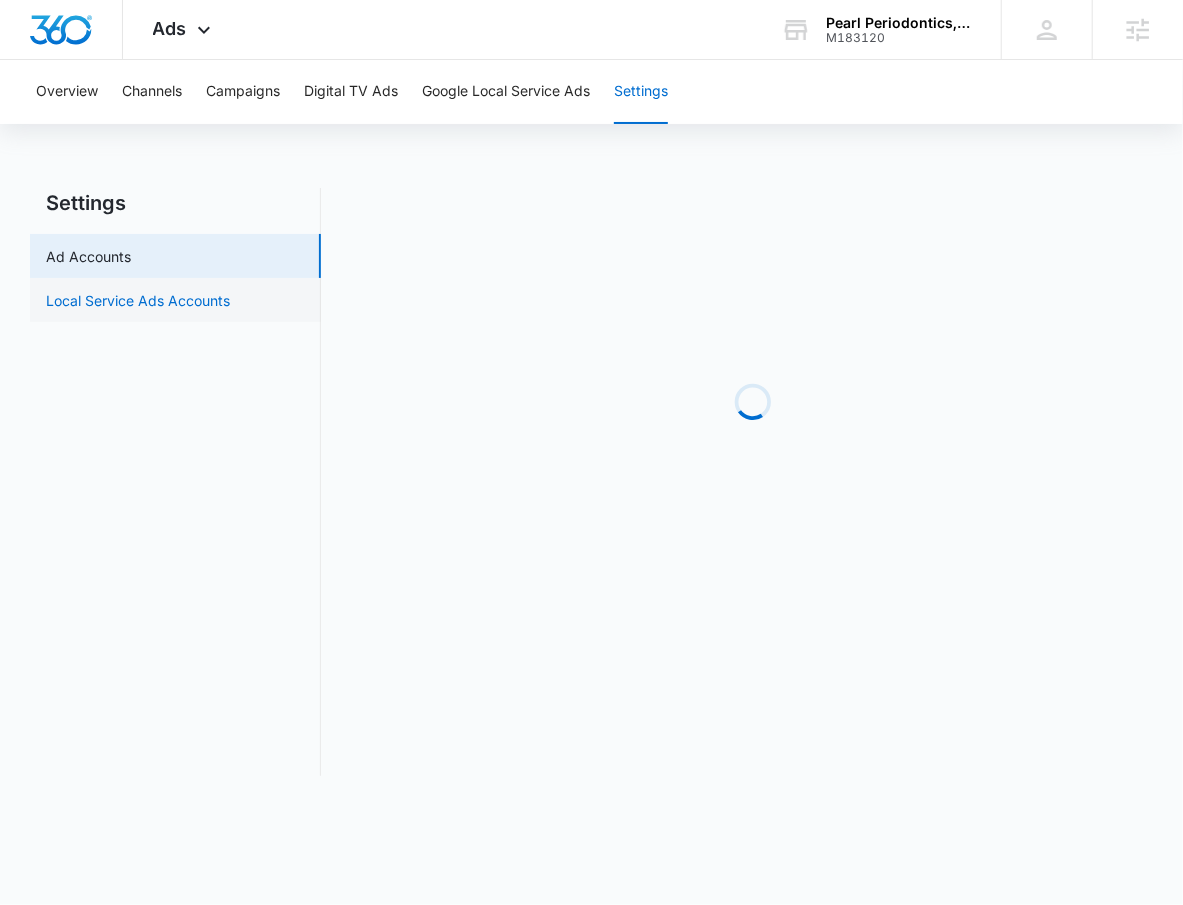 click on "Local Service Ads Accounts" at bounding box center [138, 300] 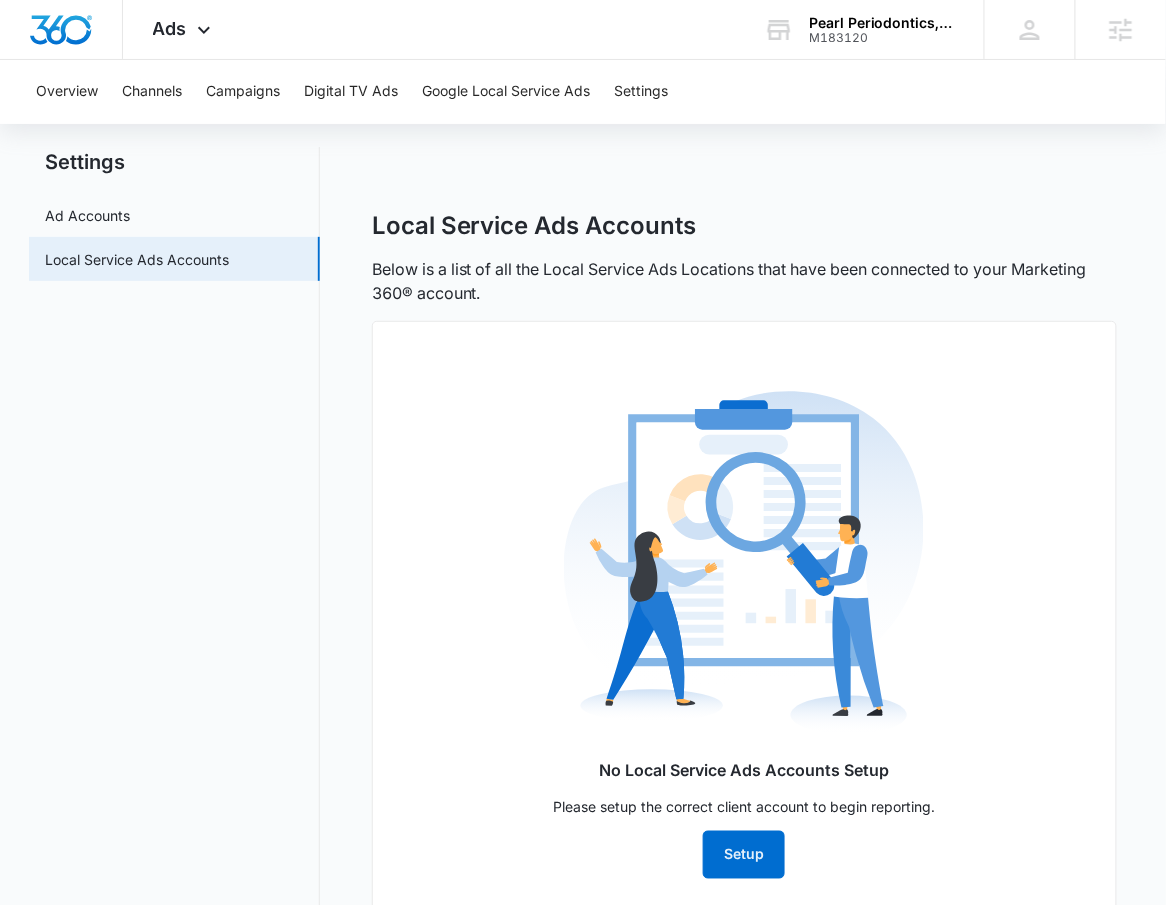 scroll, scrollTop: 95, scrollLeft: 0, axis: vertical 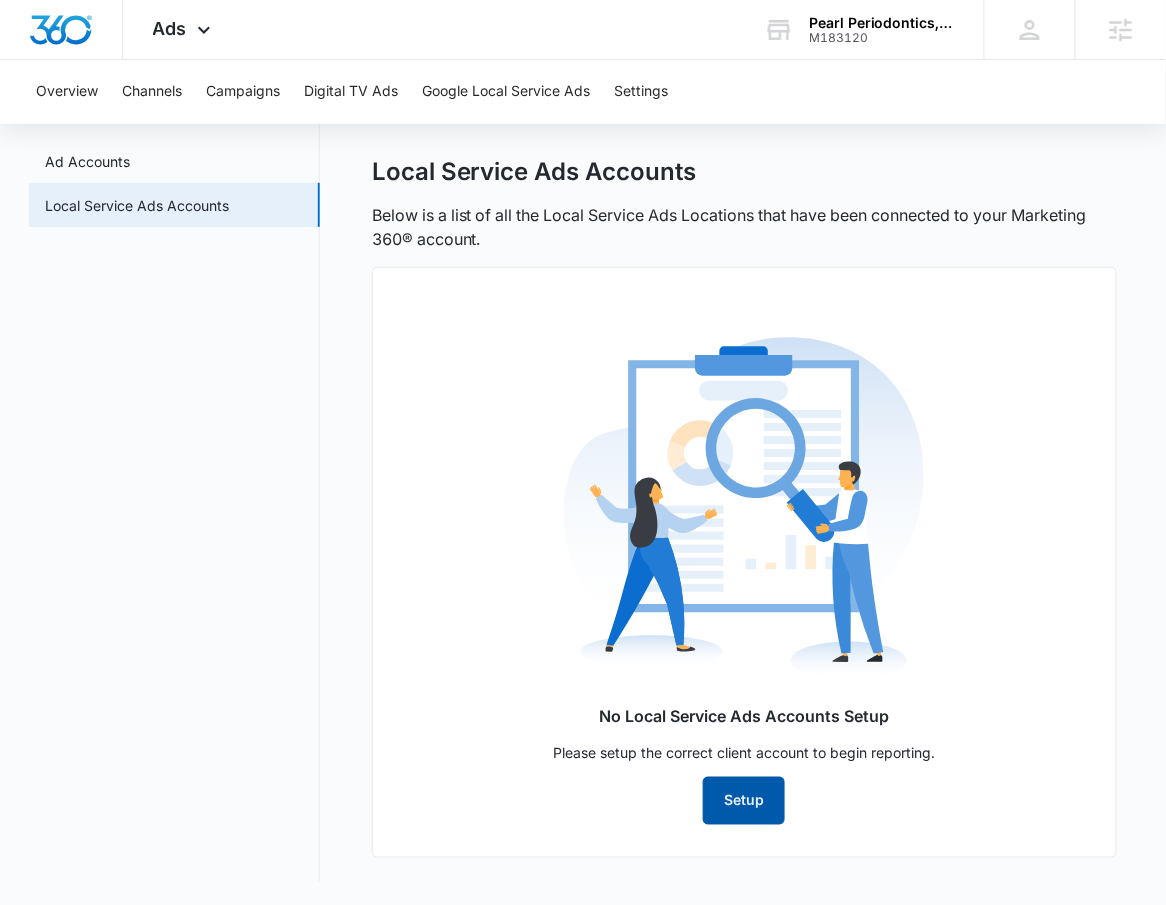 click on "Setup" at bounding box center [744, 801] 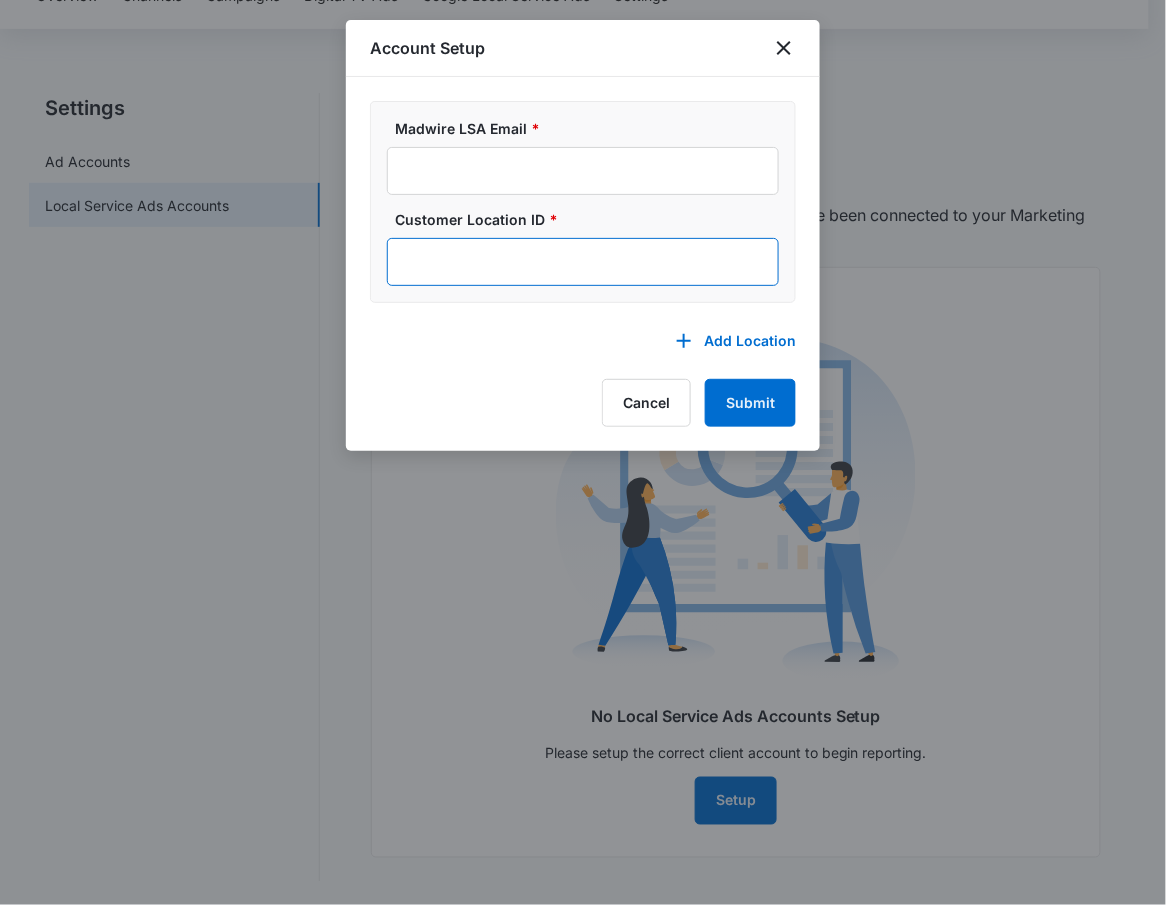 click on "Customer Location ID *" at bounding box center (583, 262) 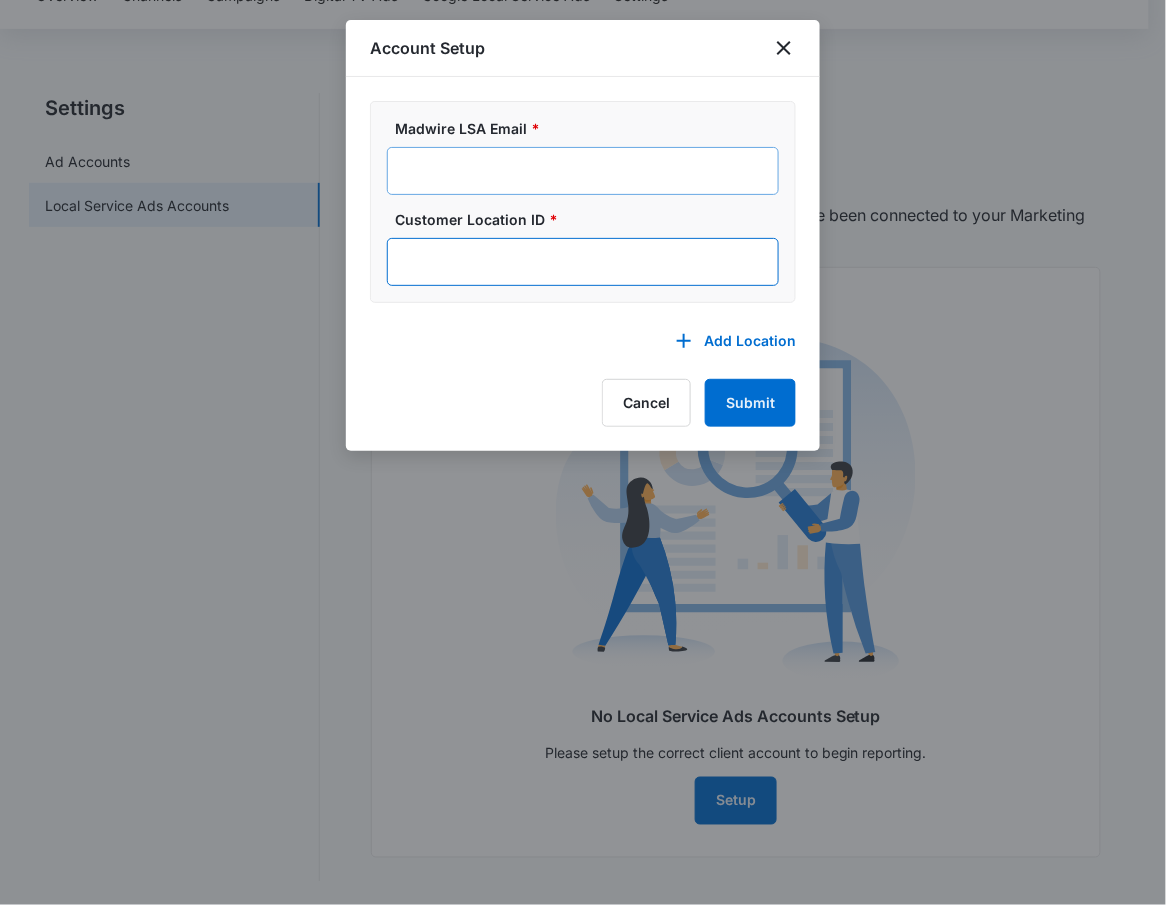 paste on "[PHONE]" 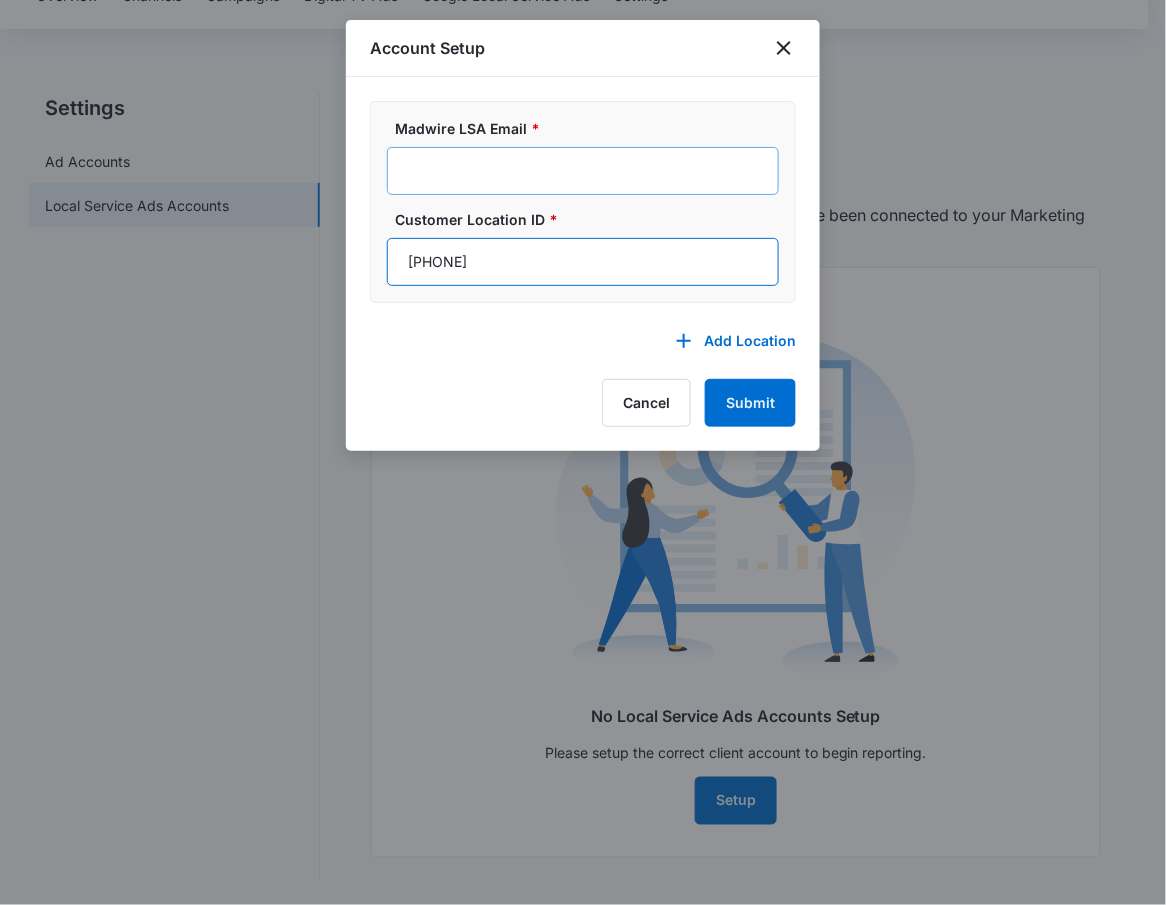 type on "[PHONE]" 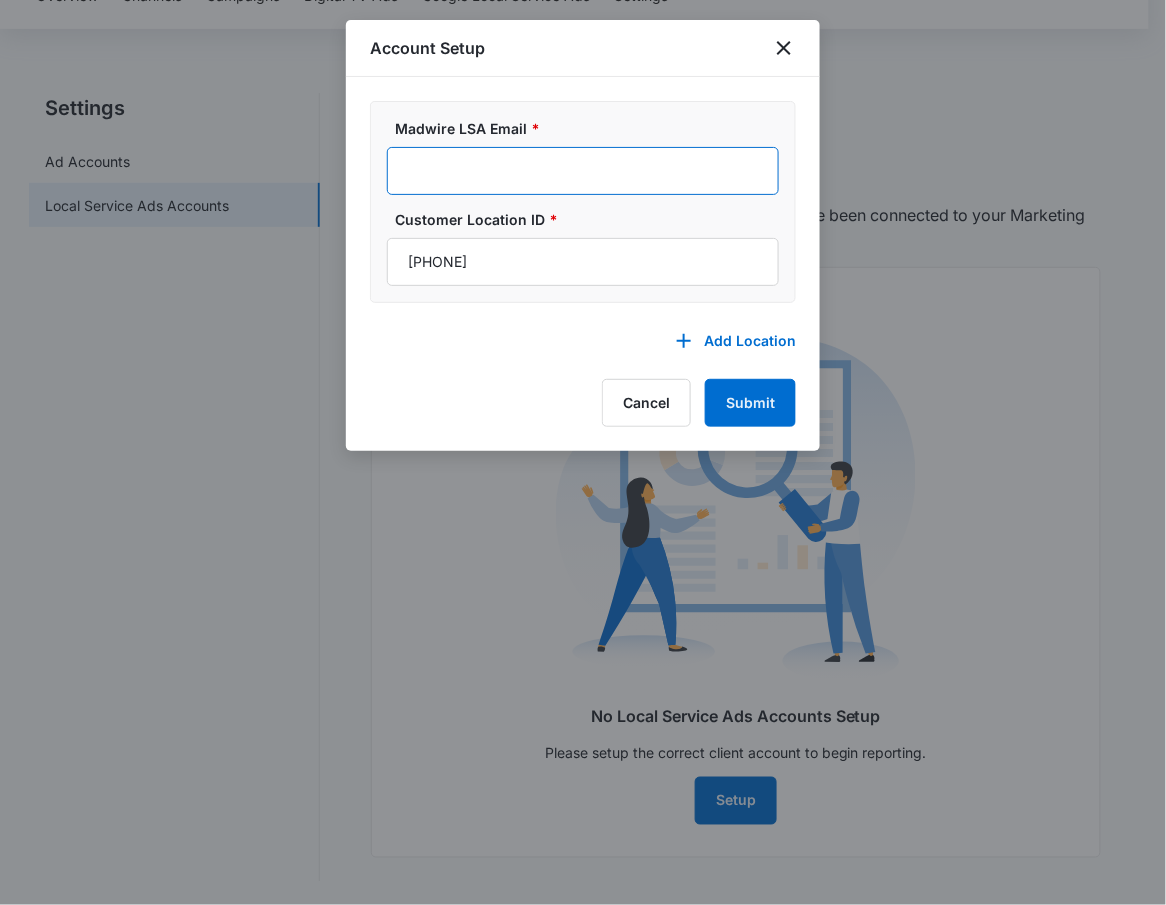 click on "Madwire LSA Email *" at bounding box center [583, 171] 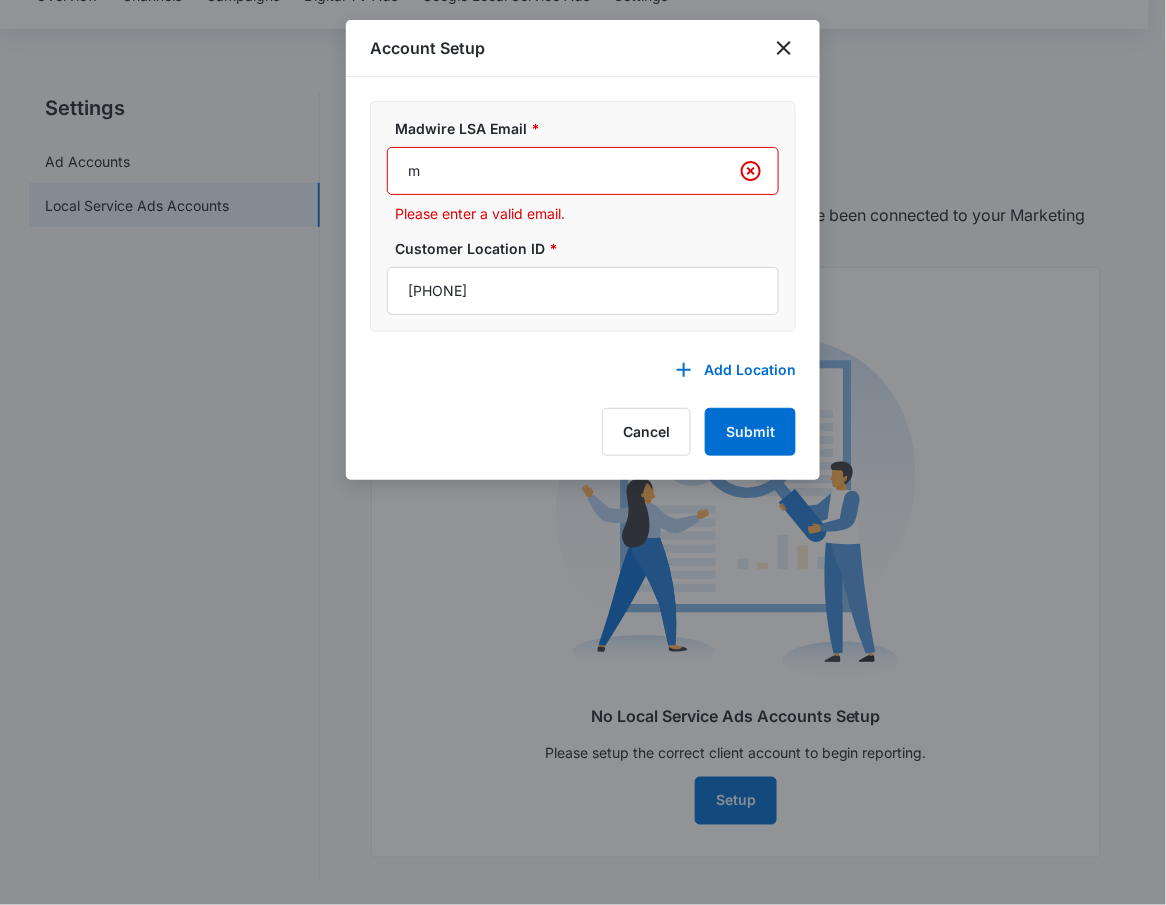 type on "m360-localservices@madwire.com" 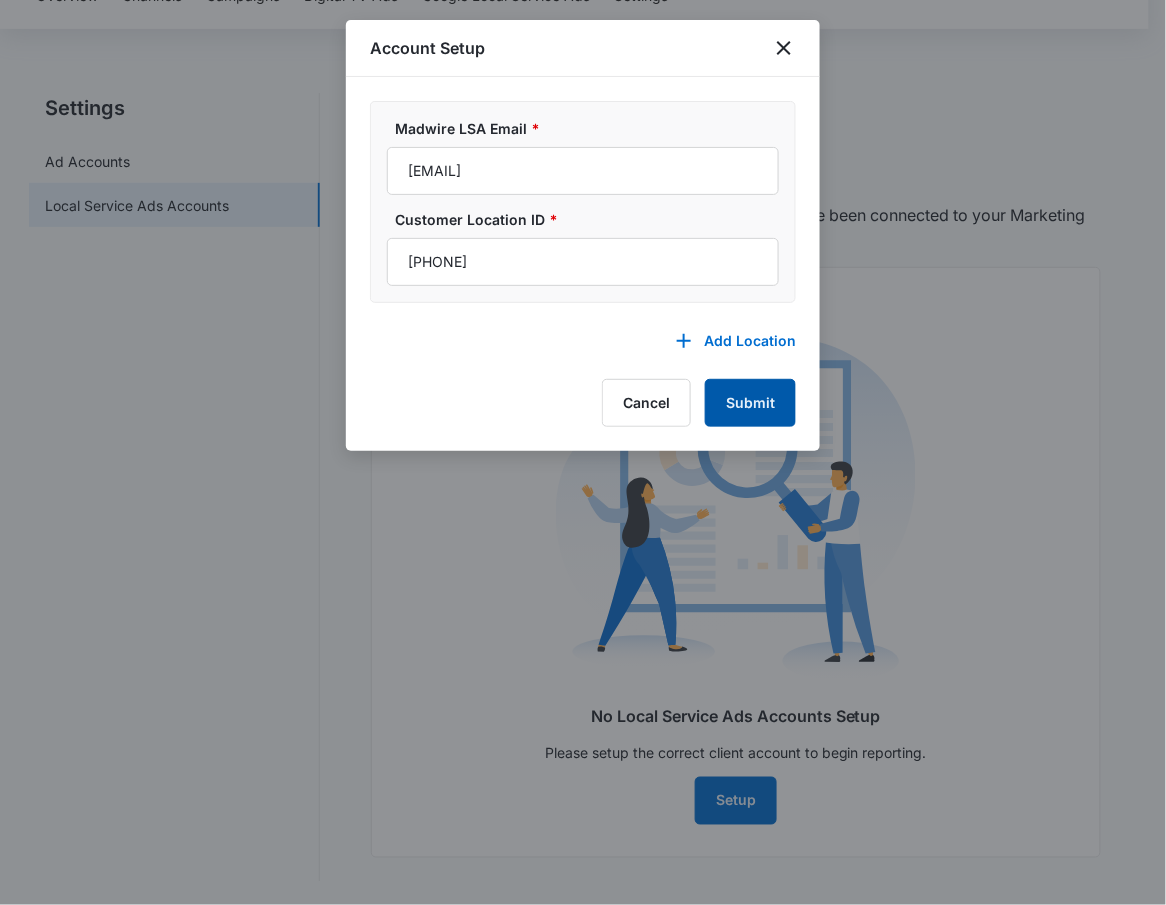 click on "Submit" at bounding box center (750, 403) 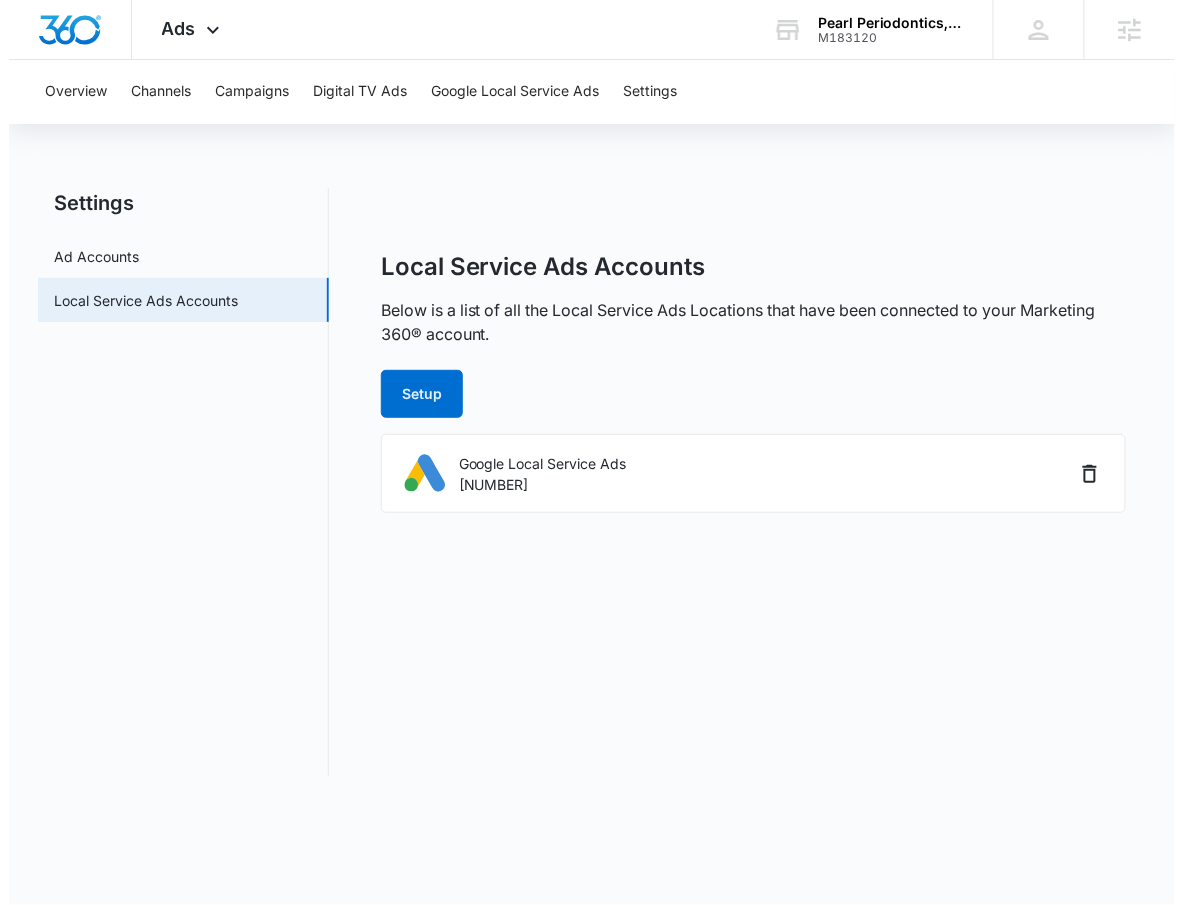 scroll, scrollTop: 0, scrollLeft: 0, axis: both 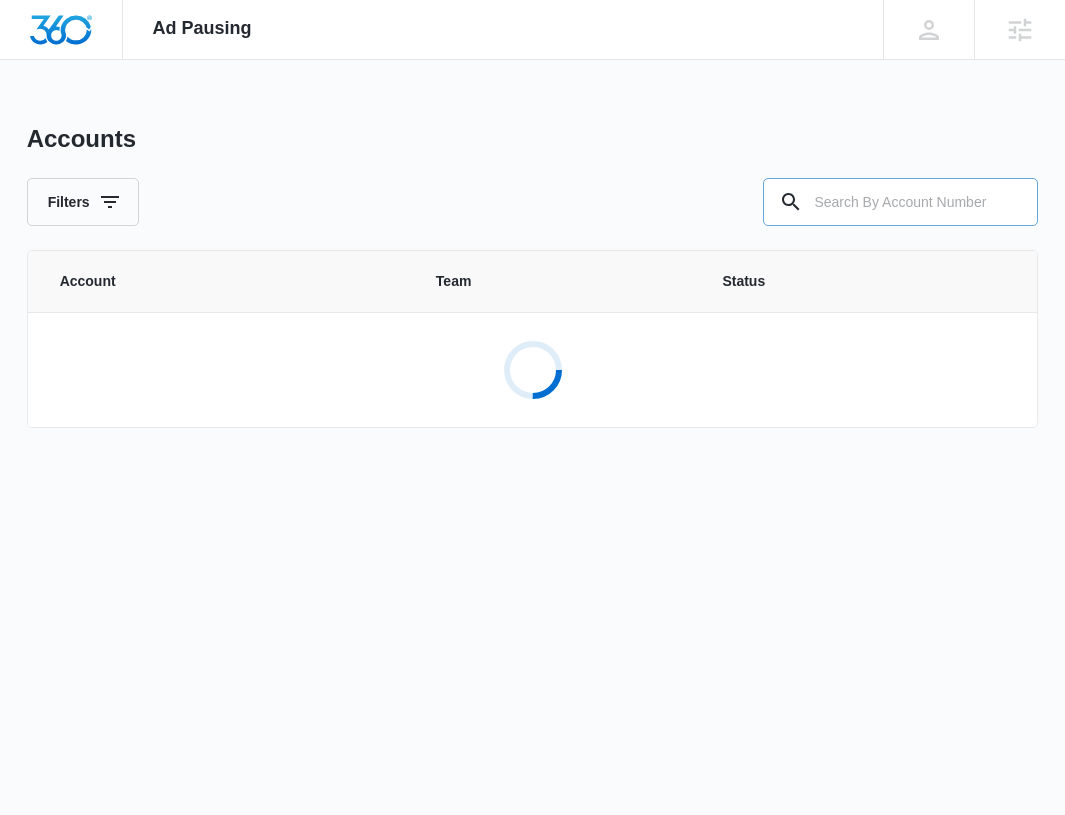 click at bounding box center (900, 202) 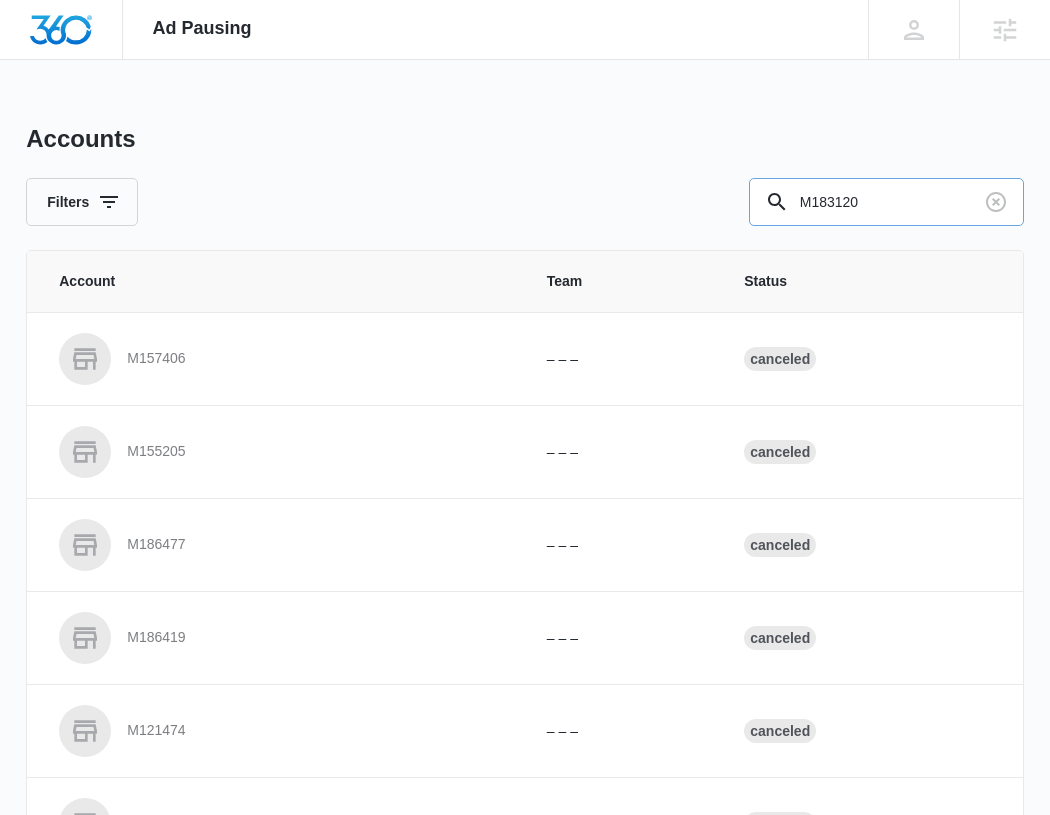 type on "M183120" 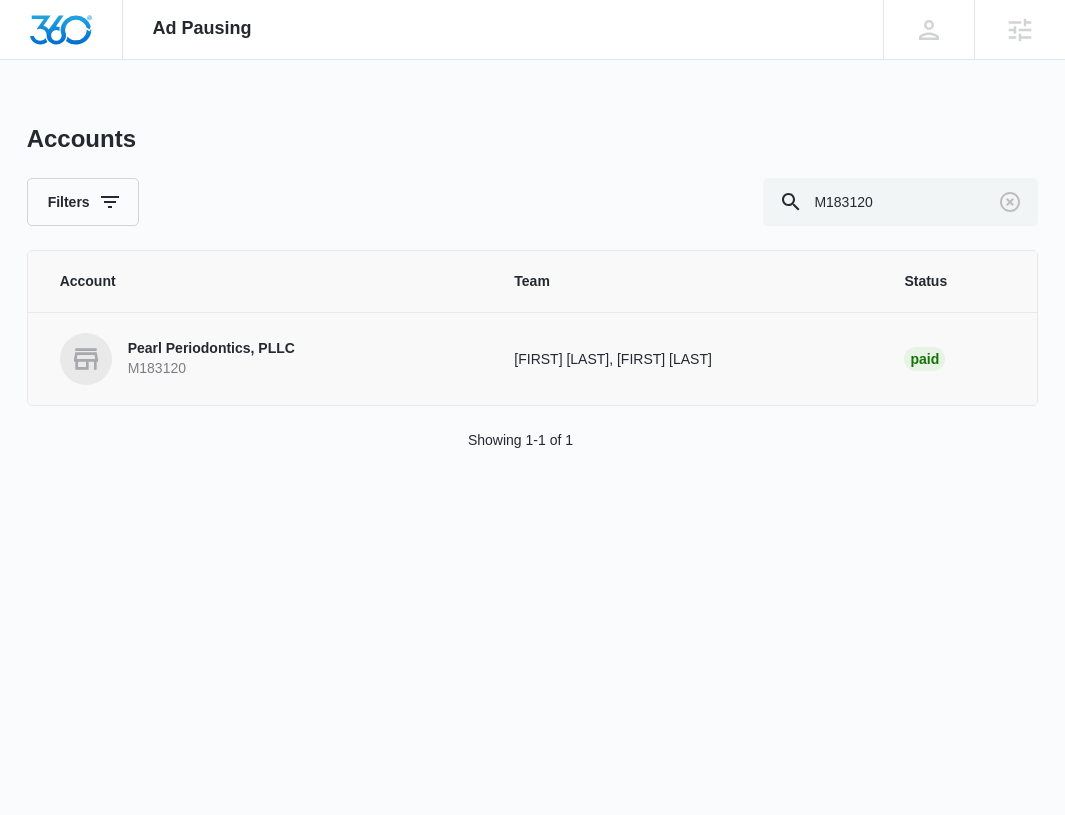 click on "Pearl Periodontics, PLLC" at bounding box center (211, 349) 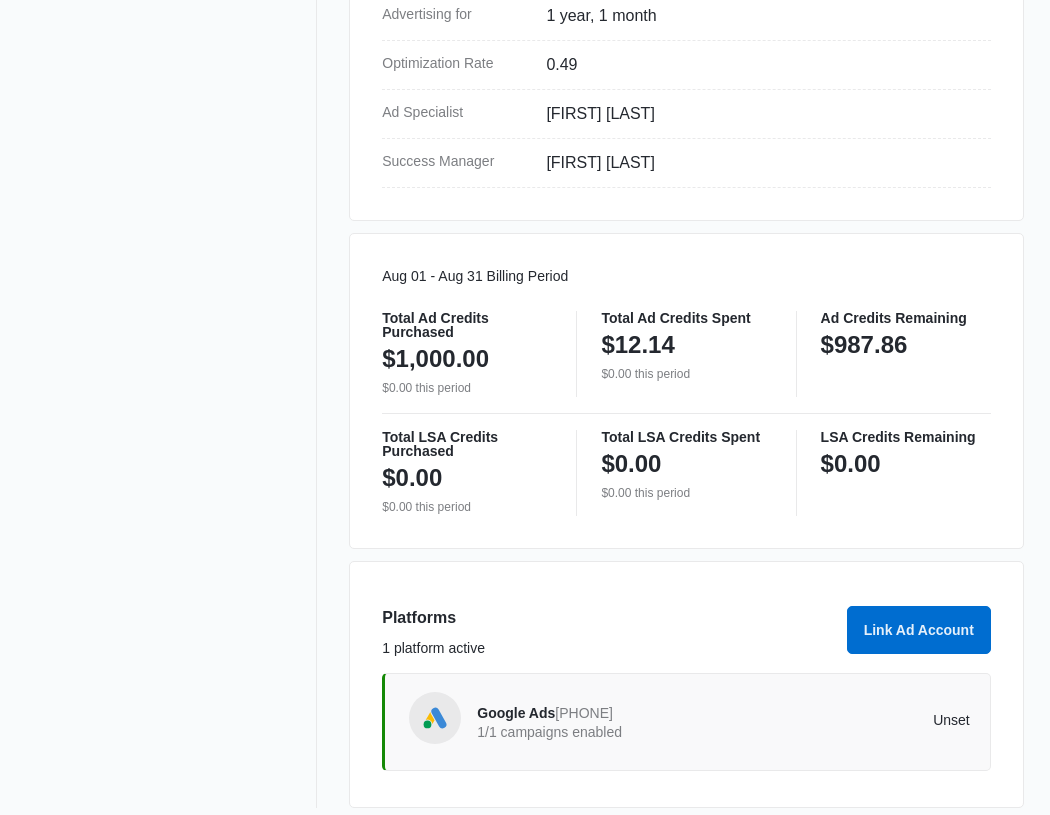 scroll, scrollTop: 850, scrollLeft: 0, axis: vertical 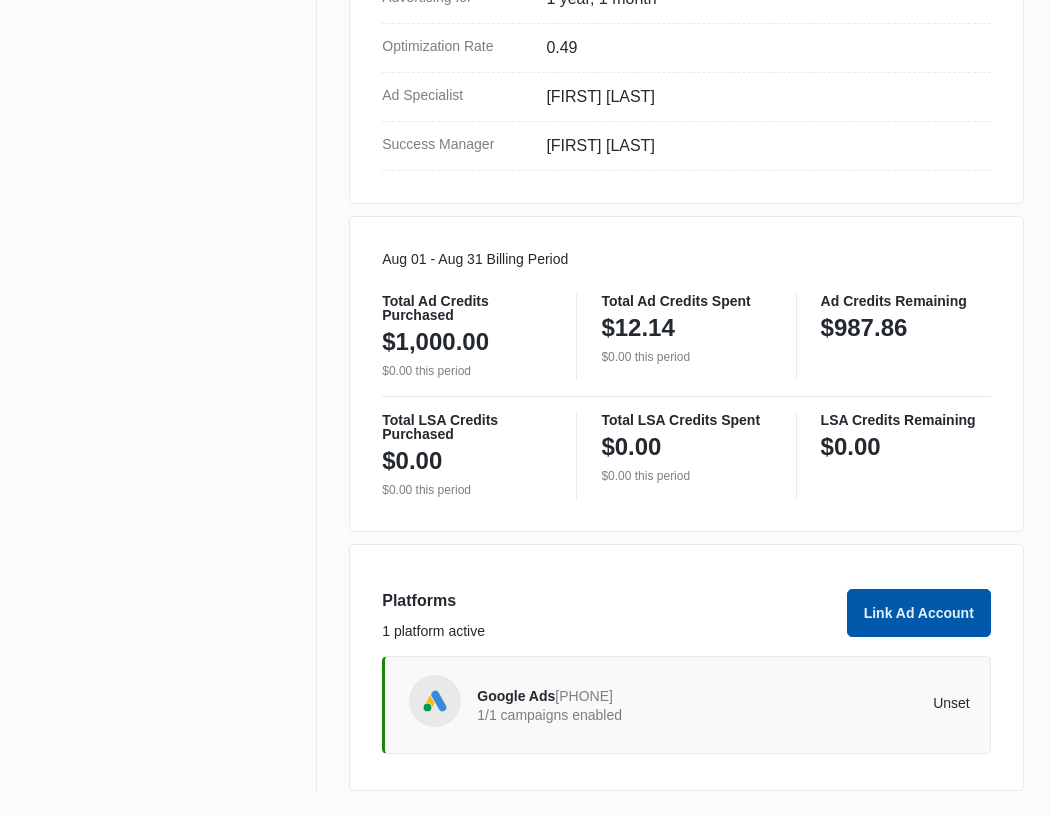 click on "Link Ad Account" at bounding box center [919, 613] 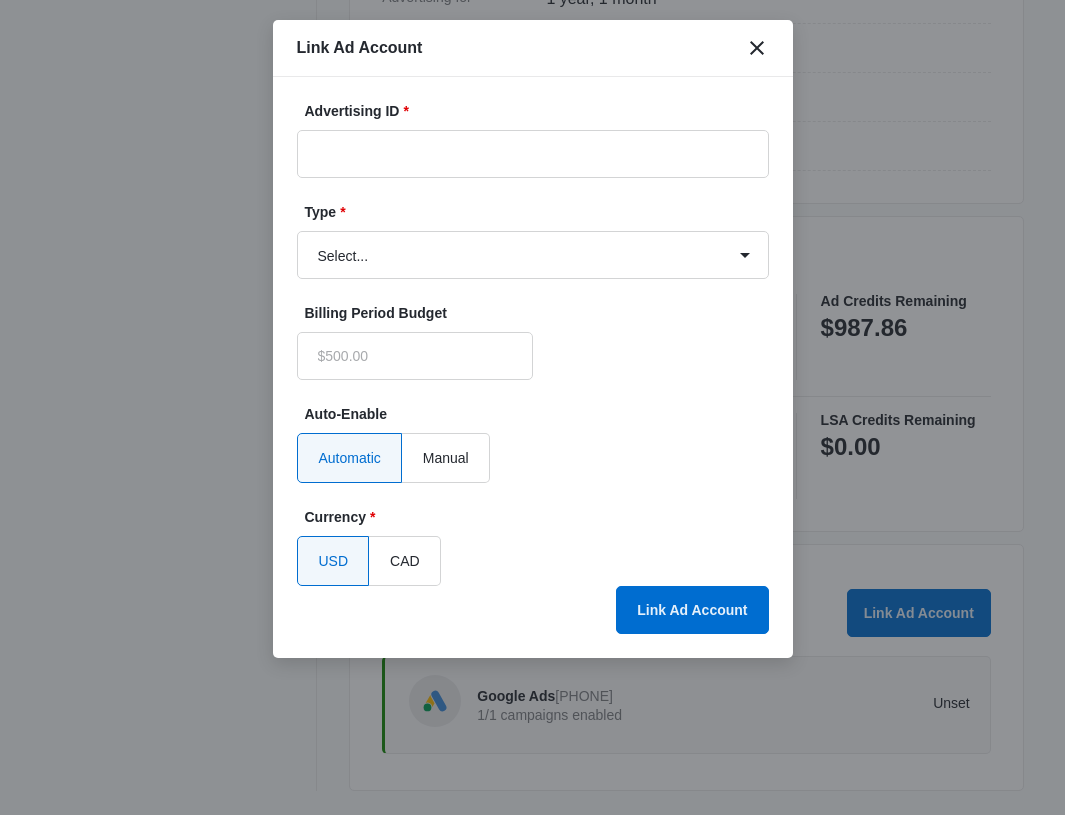 type on "$0.00" 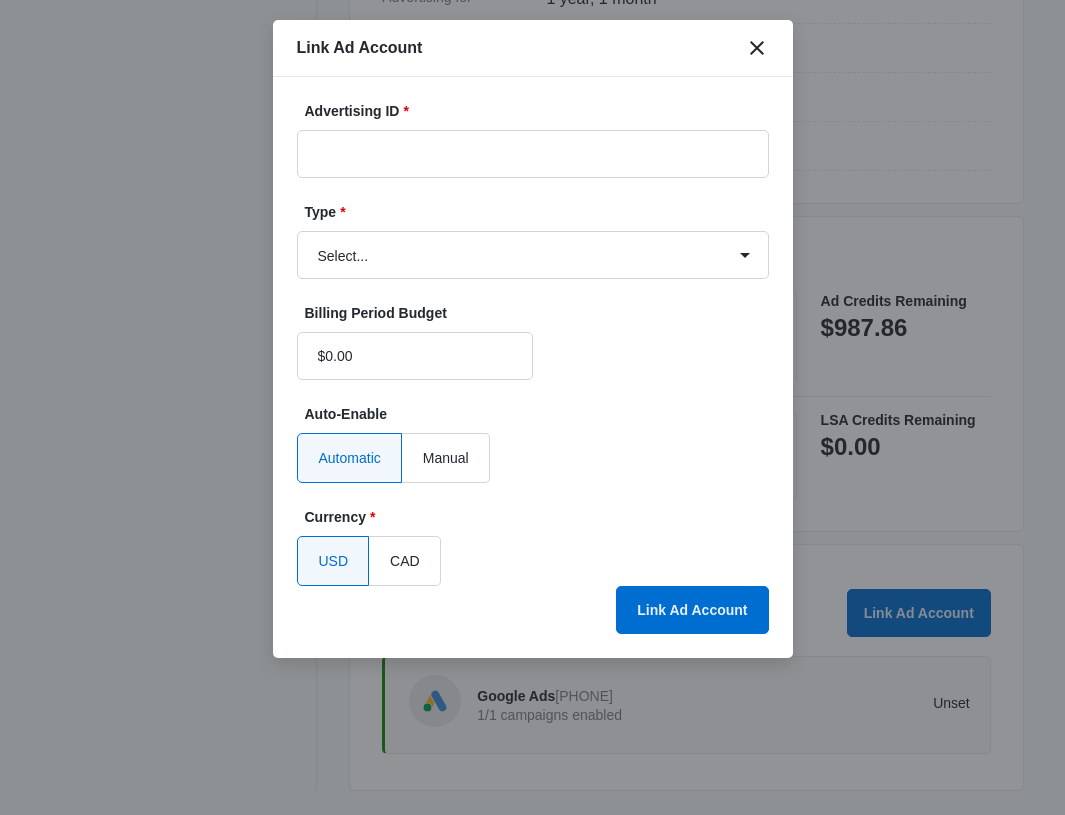 click at bounding box center [532, 407] 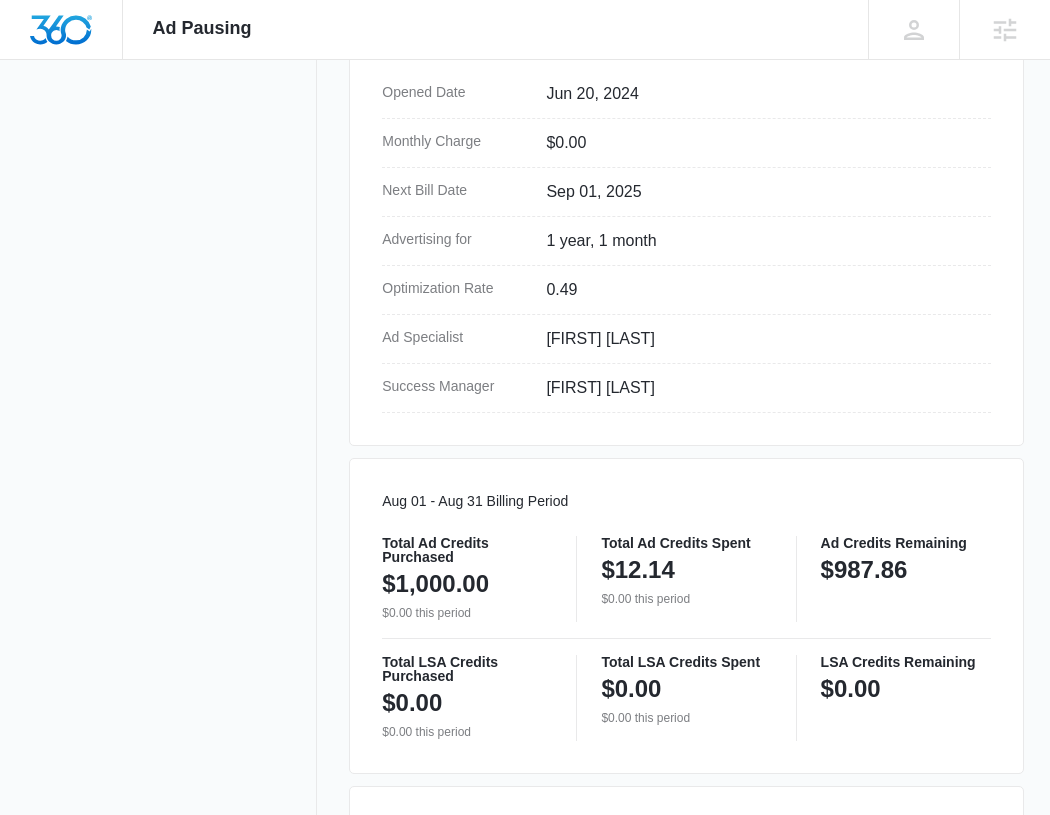 scroll, scrollTop: 850, scrollLeft: 0, axis: vertical 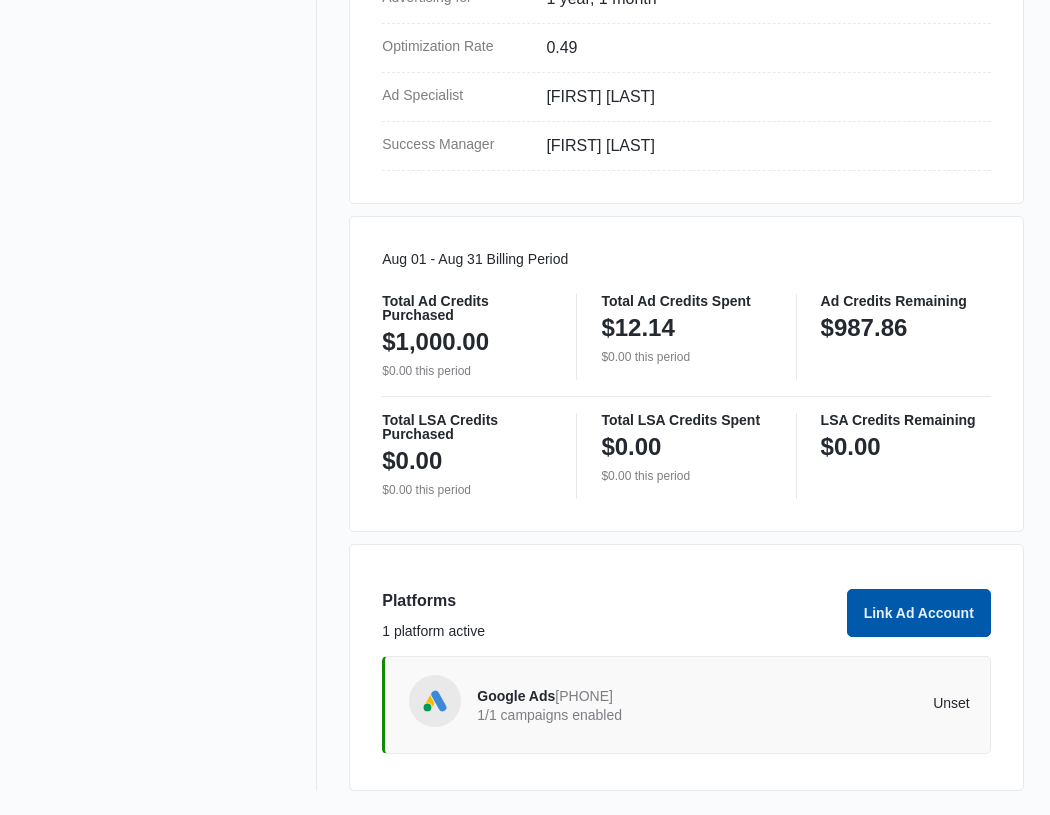 click on "Link Ad Account" at bounding box center (919, 613) 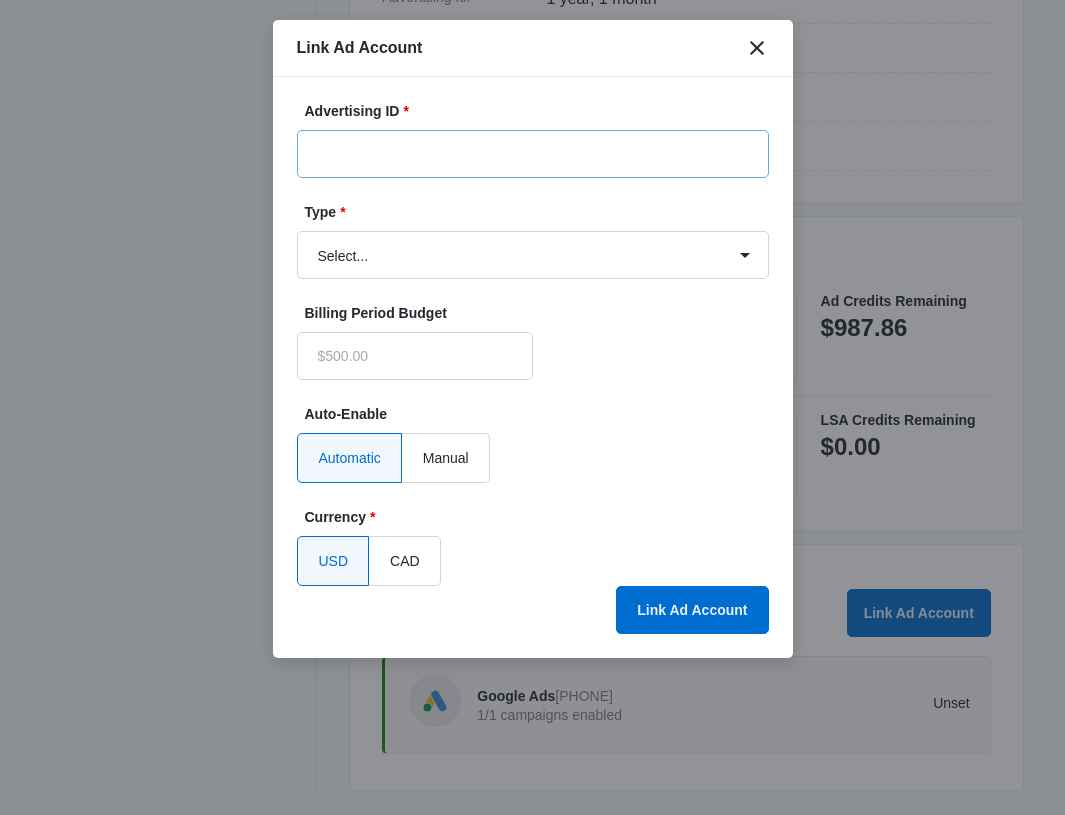 type on "$0.00" 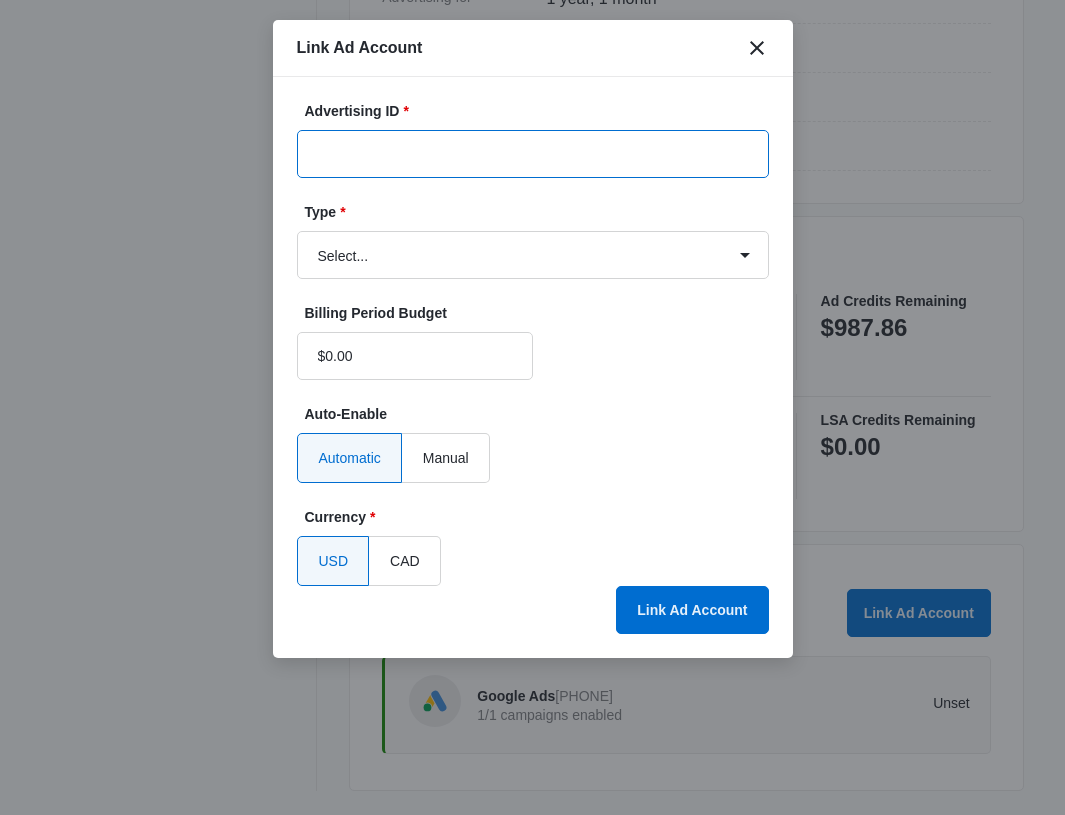click on "Advertising ID *" at bounding box center (533, 154) 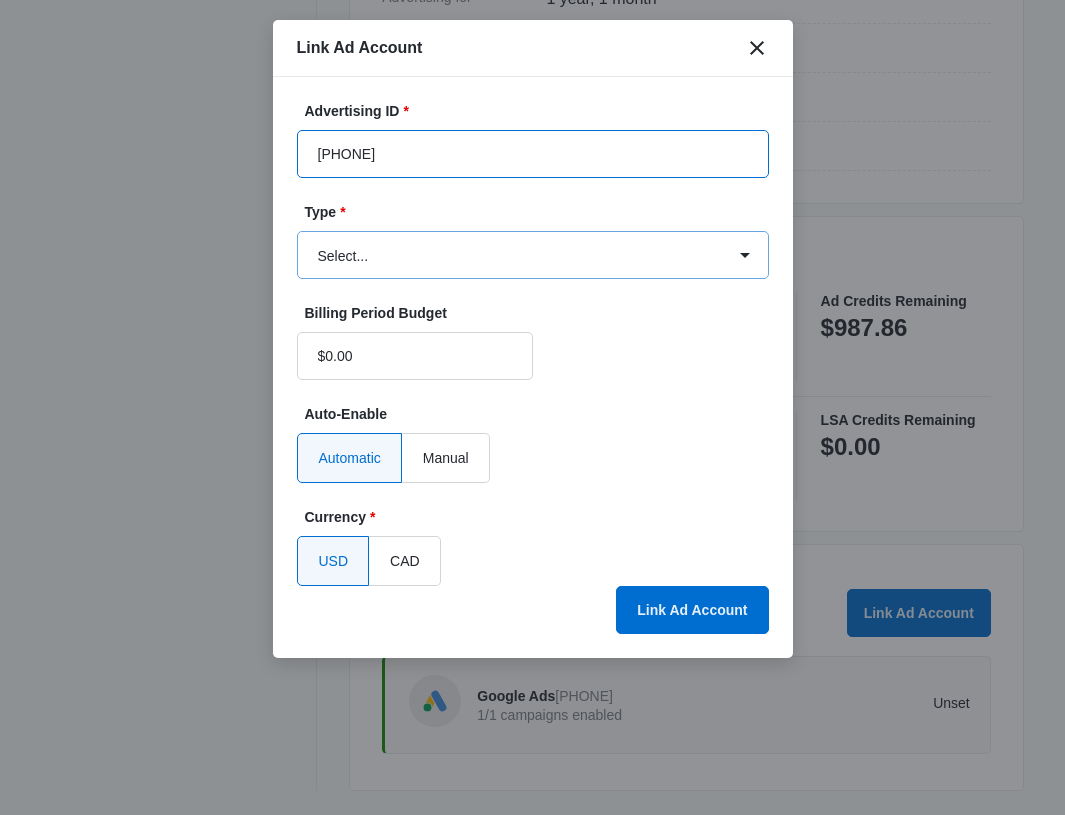 type on "[PHONE]" 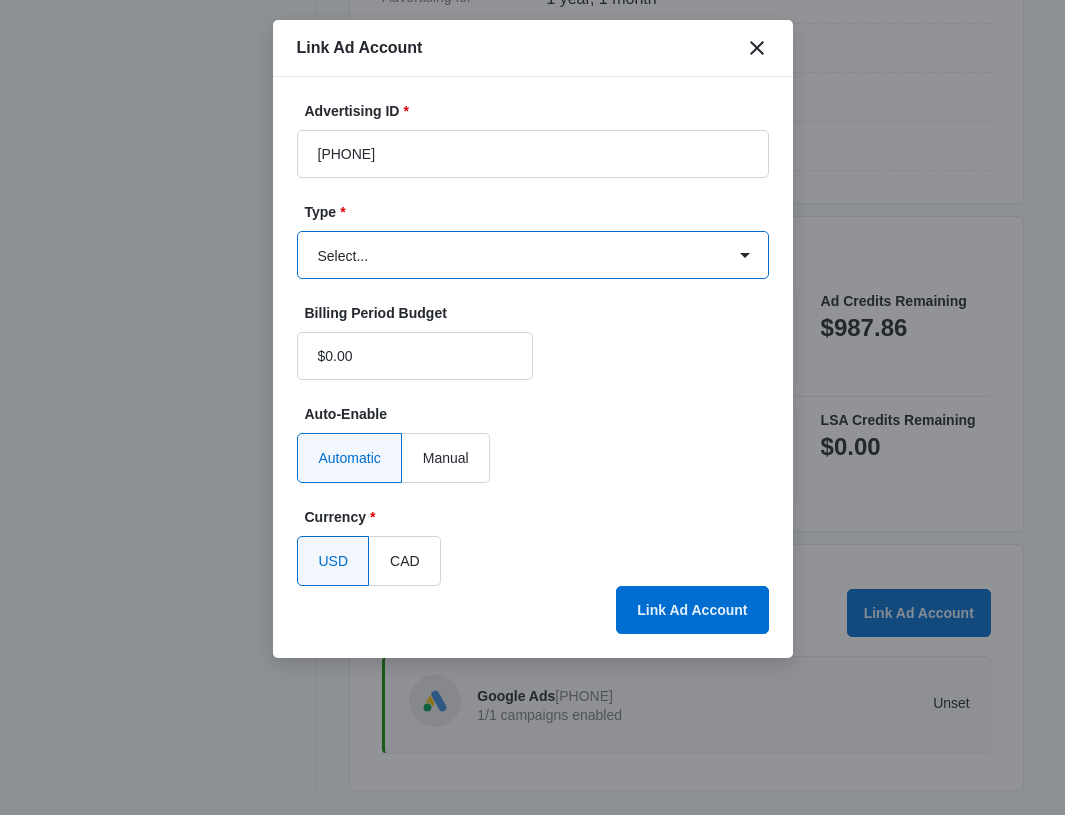 click on "Select... Bing Ads Facebook Ads Google Ads" at bounding box center [533, 255] 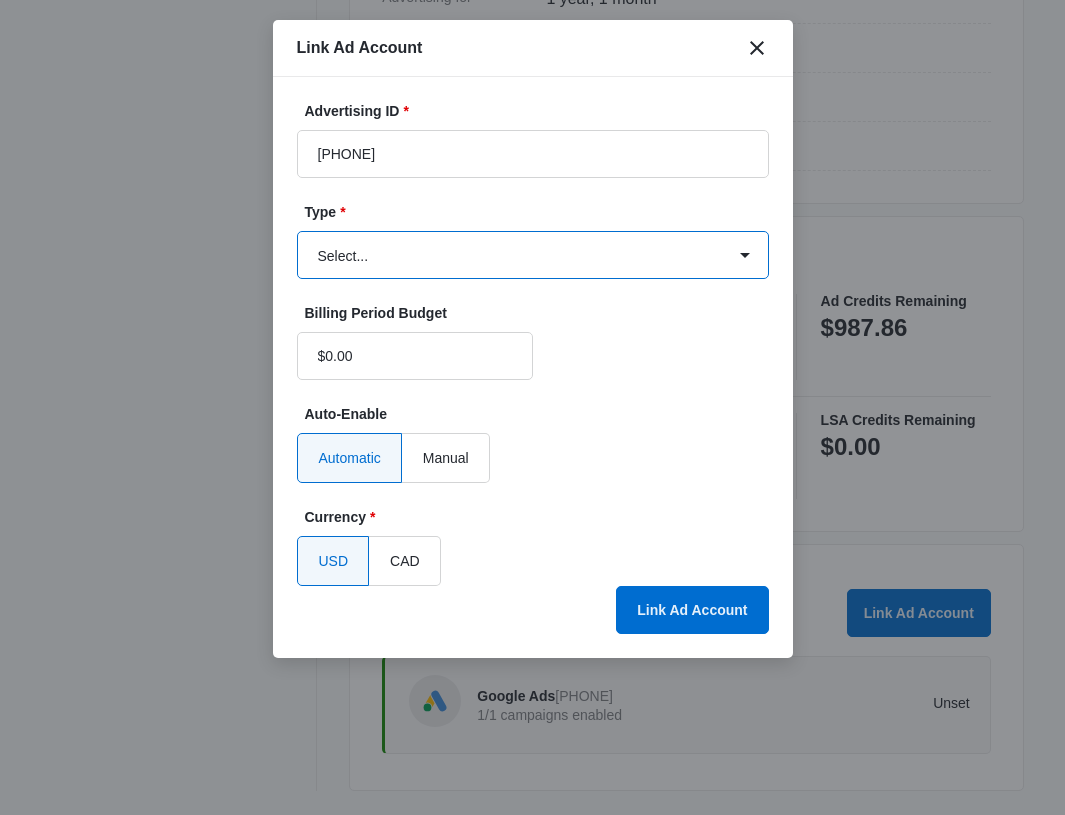 select on "google" 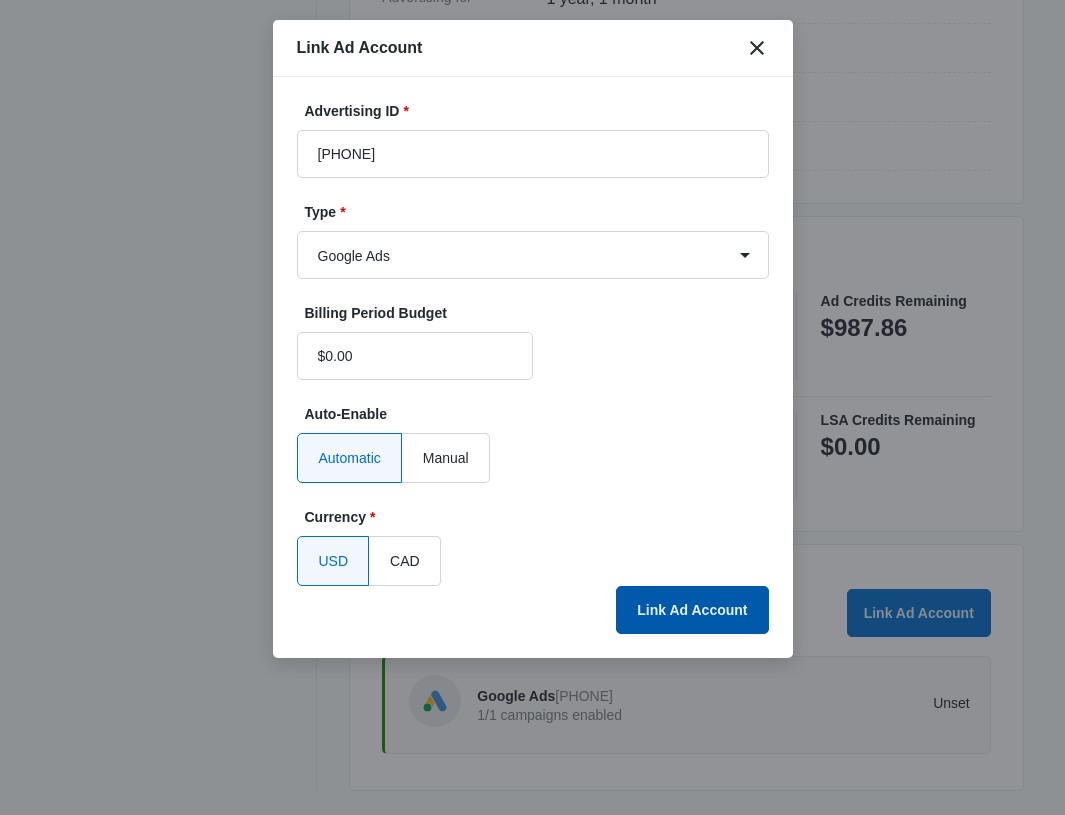 click on "Link Ad Account" at bounding box center (692, 610) 